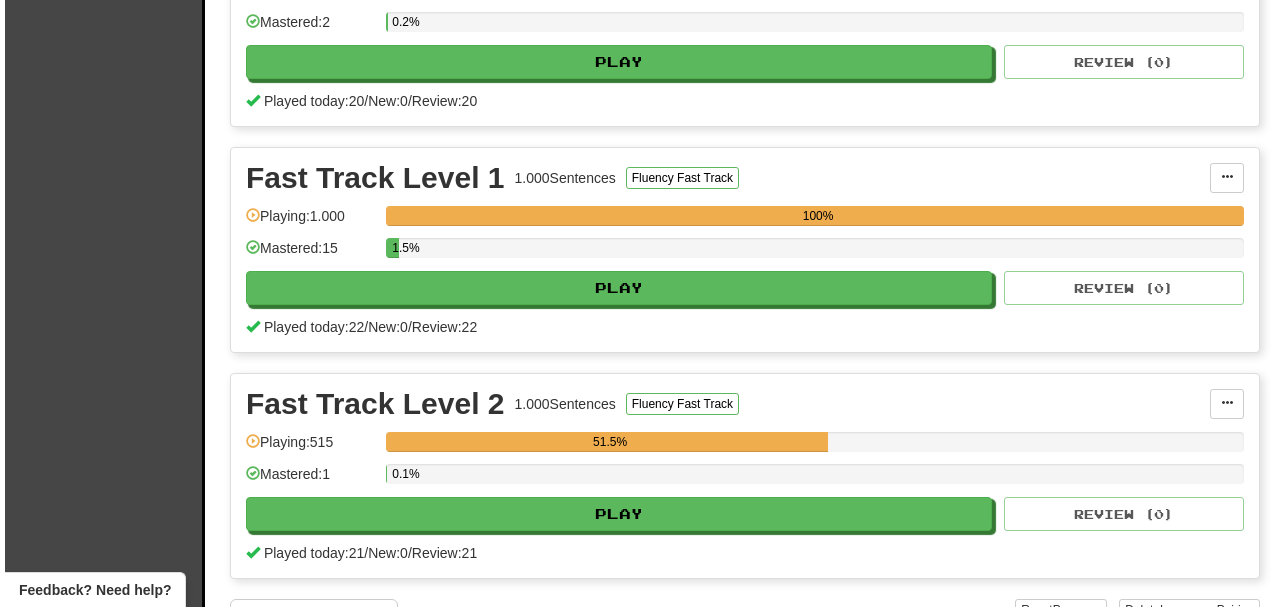 scroll, scrollTop: 666, scrollLeft: 0, axis: vertical 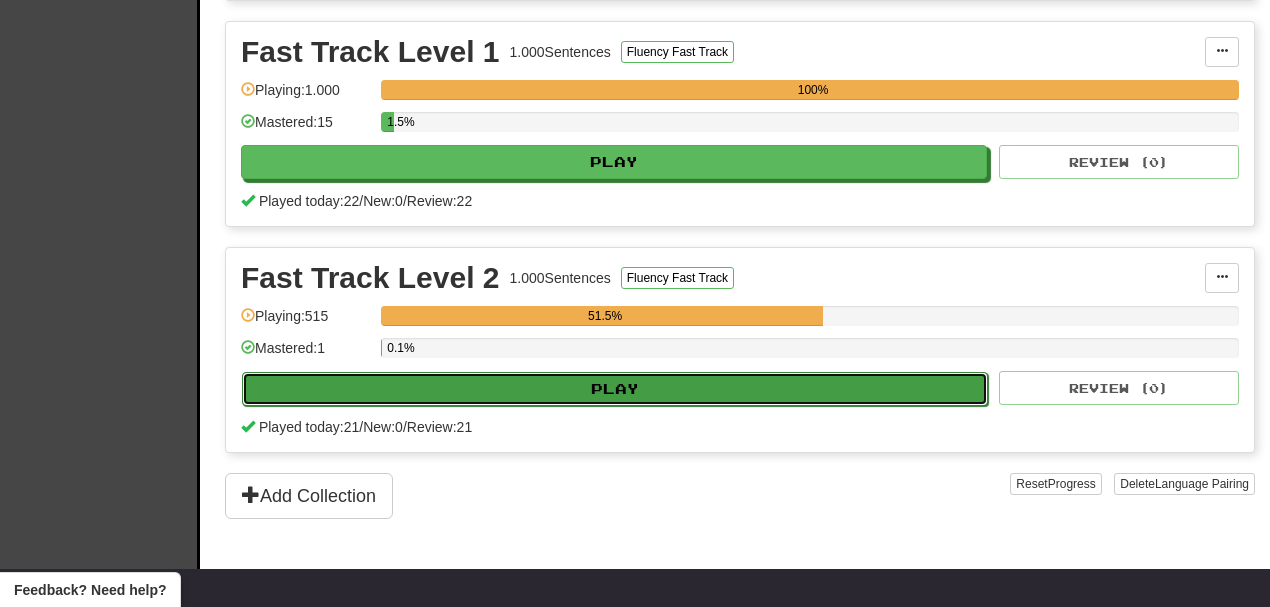 click on "Play" at bounding box center [615, 389] 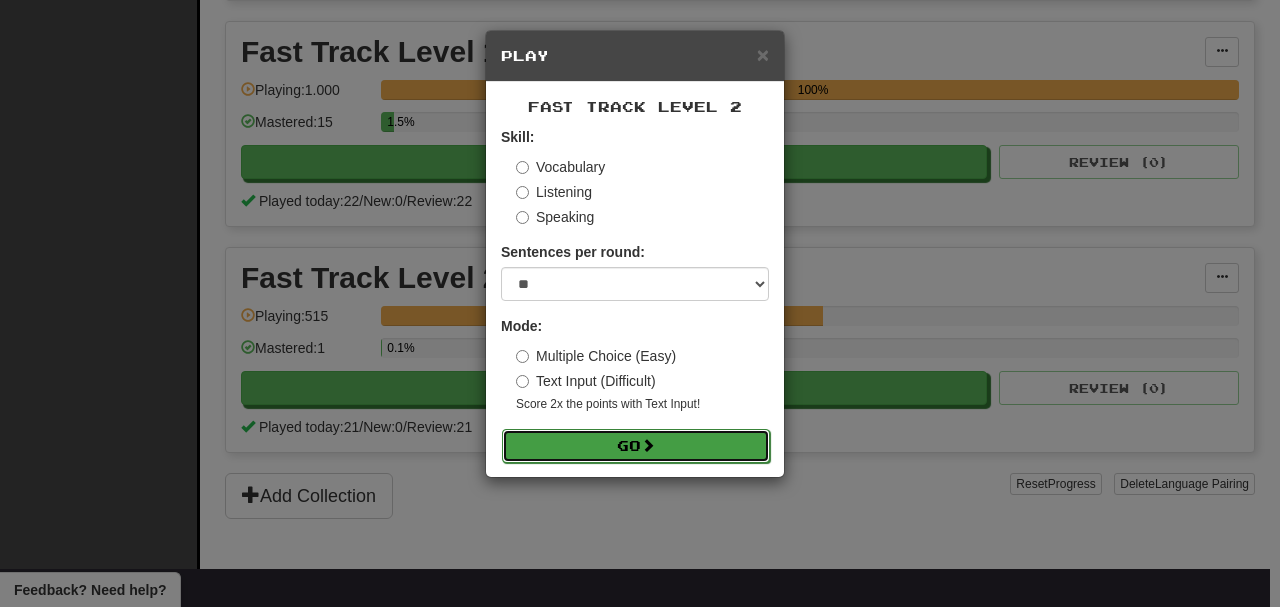 click on "Go" at bounding box center (636, 446) 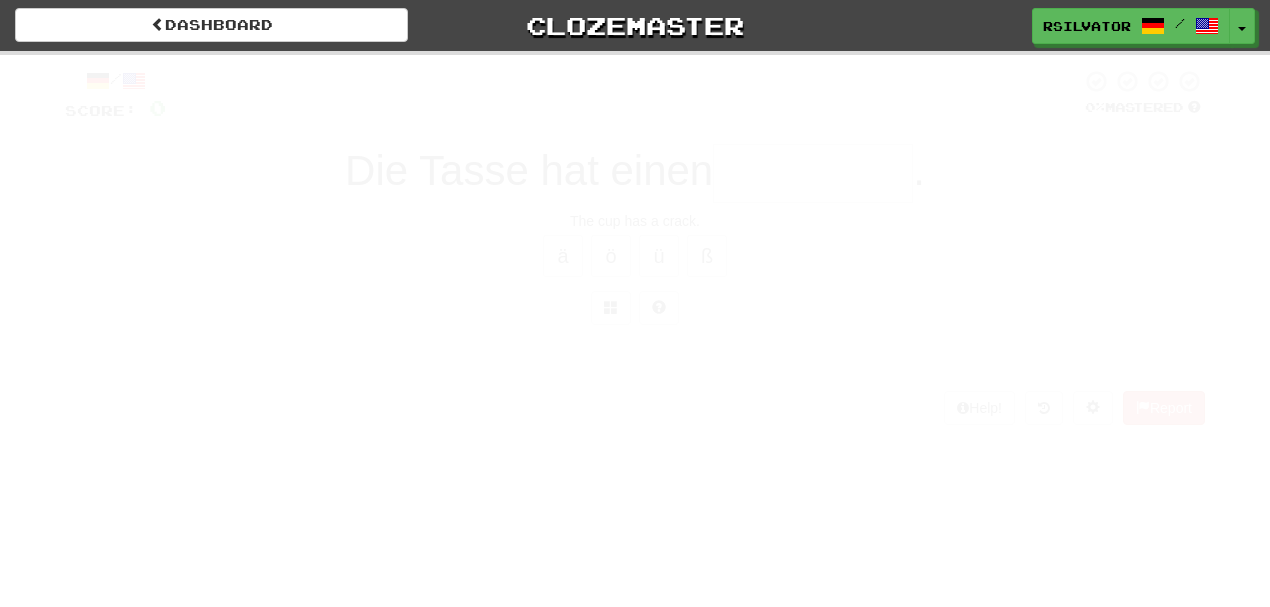 scroll, scrollTop: 0, scrollLeft: 0, axis: both 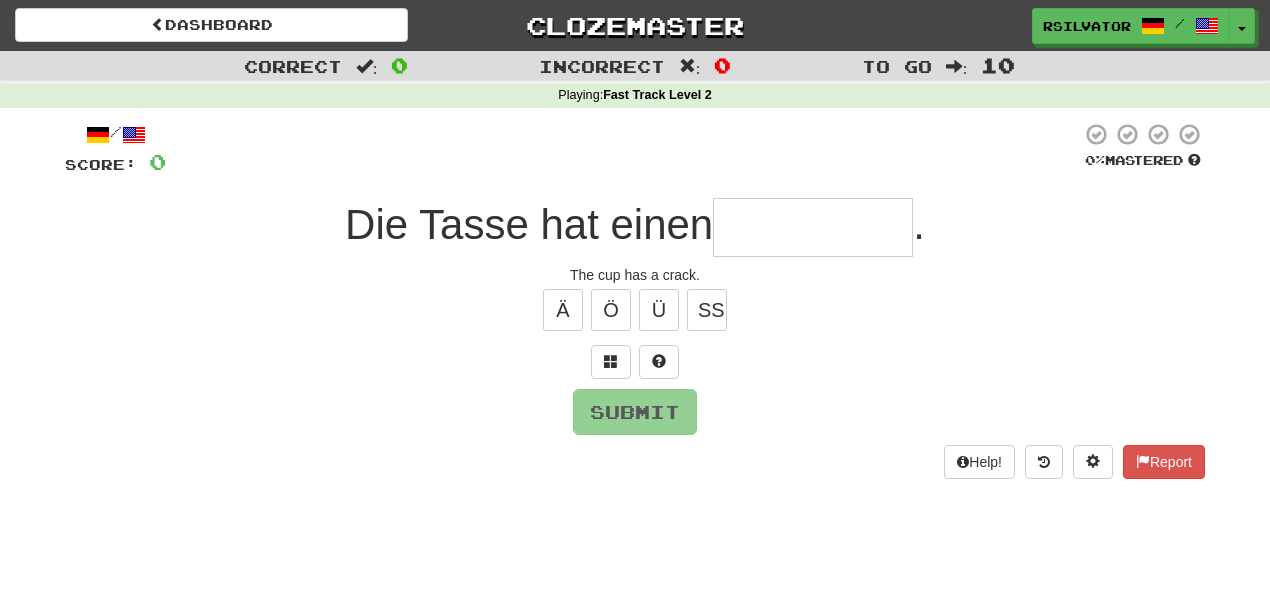 type on "*" 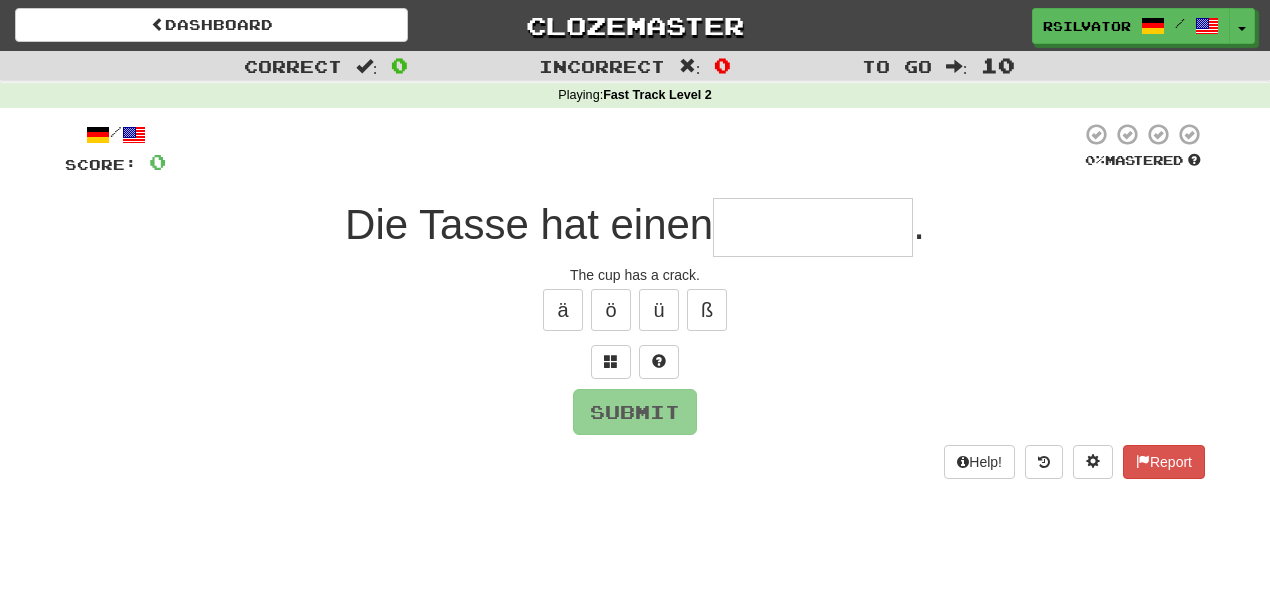 type on "*" 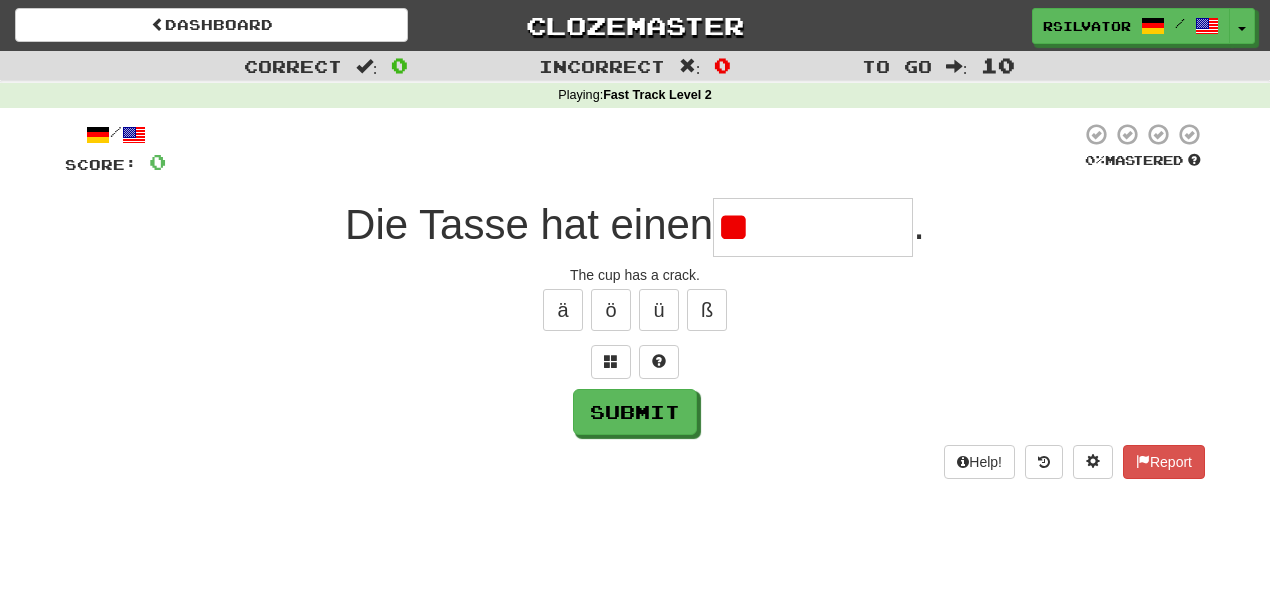 type on "*" 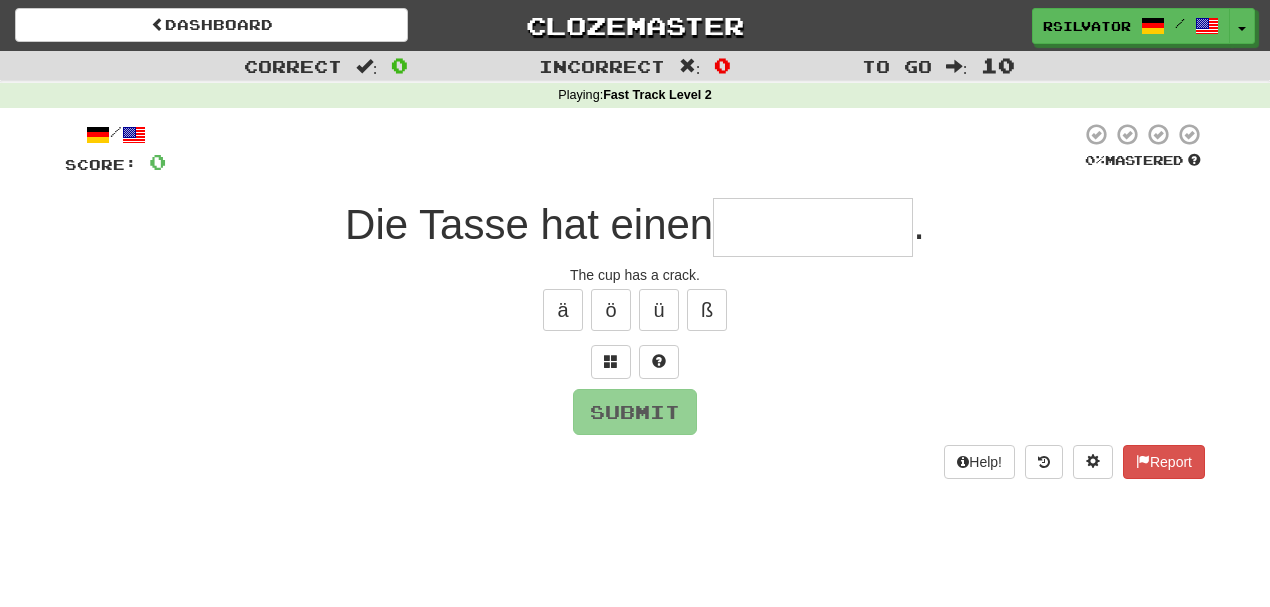 type on "*" 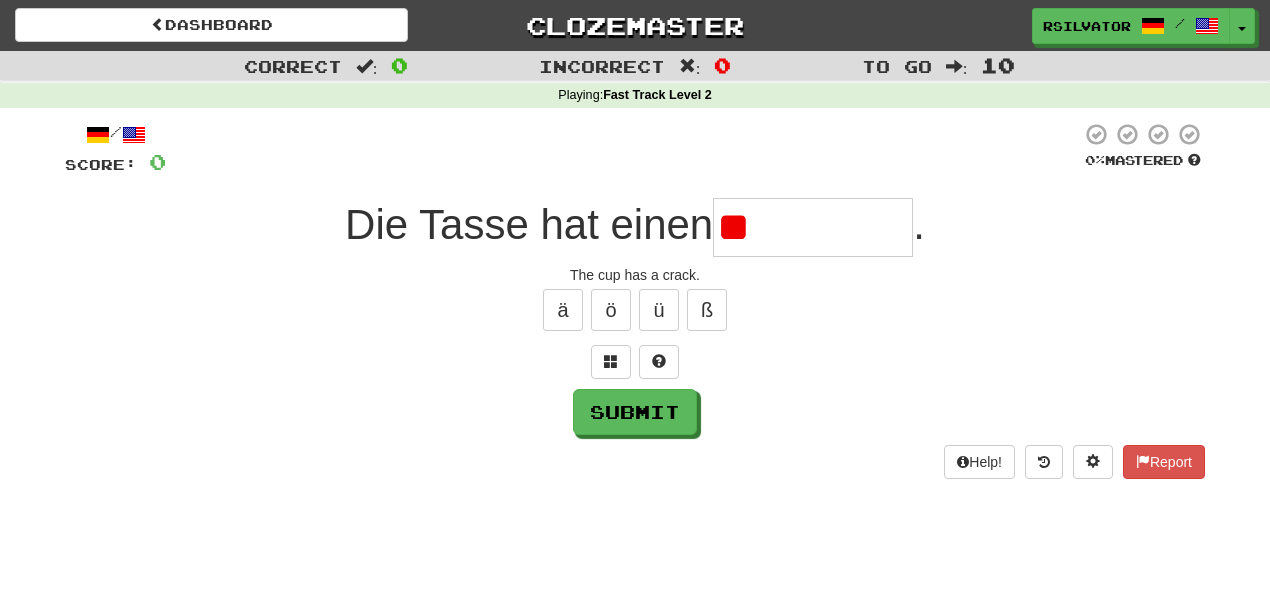 type on "*" 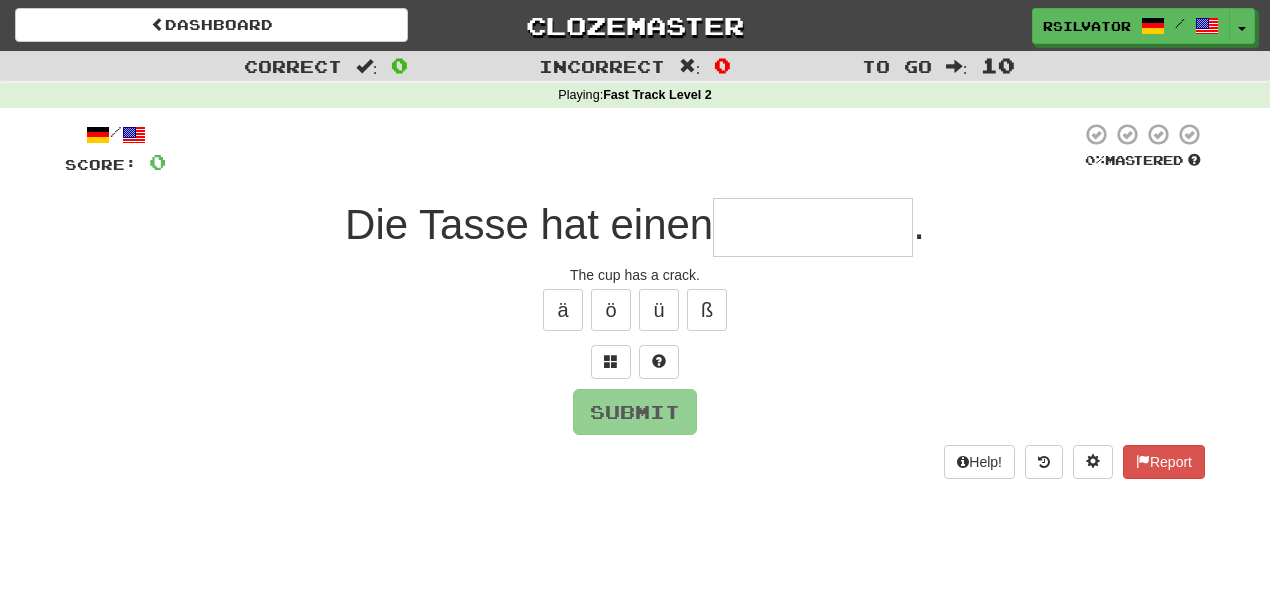 type on "****" 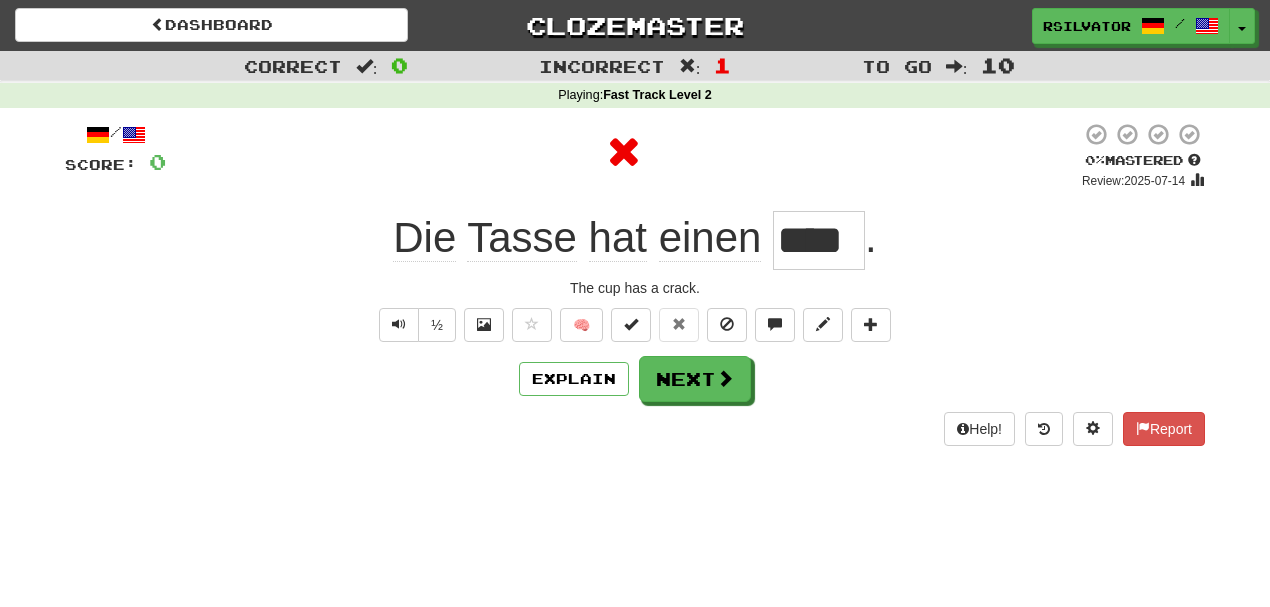 click on "****" at bounding box center [819, 240] 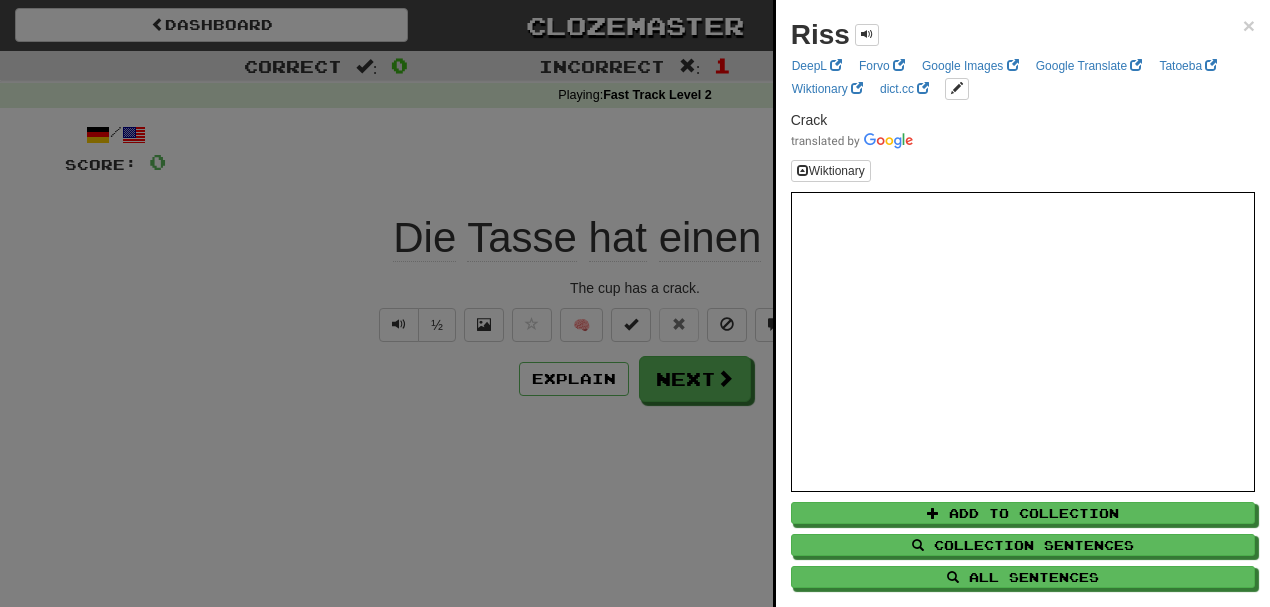 click at bounding box center [635, 303] 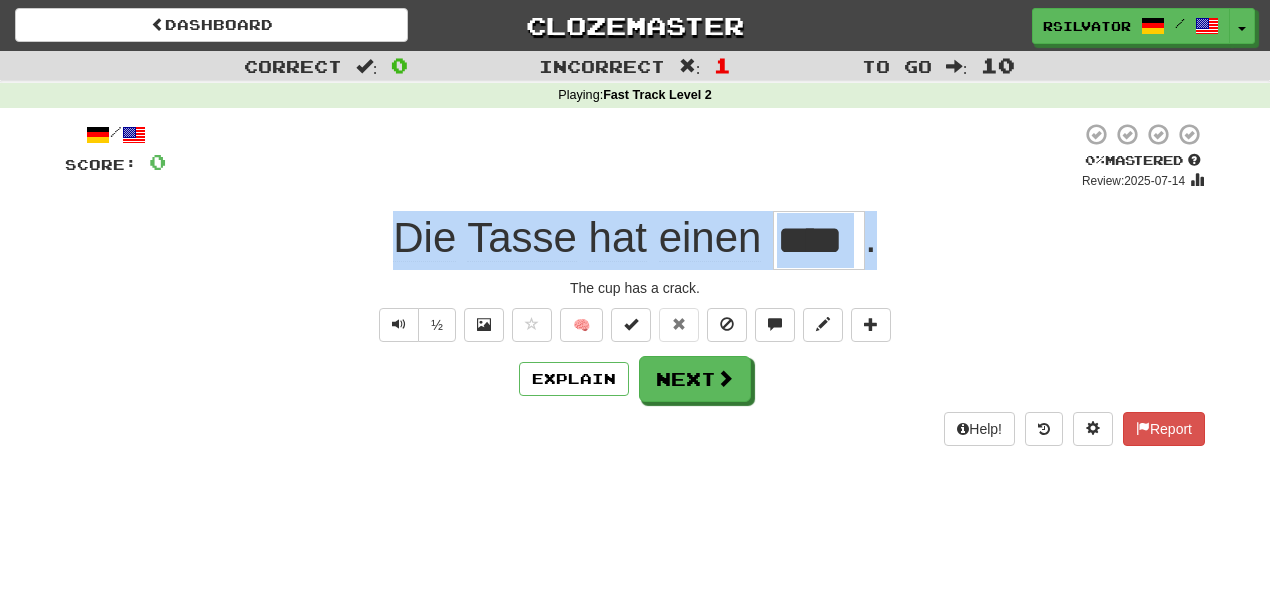 drag, startPoint x: 382, startPoint y: 238, endPoint x: 882, endPoint y: 238, distance: 500 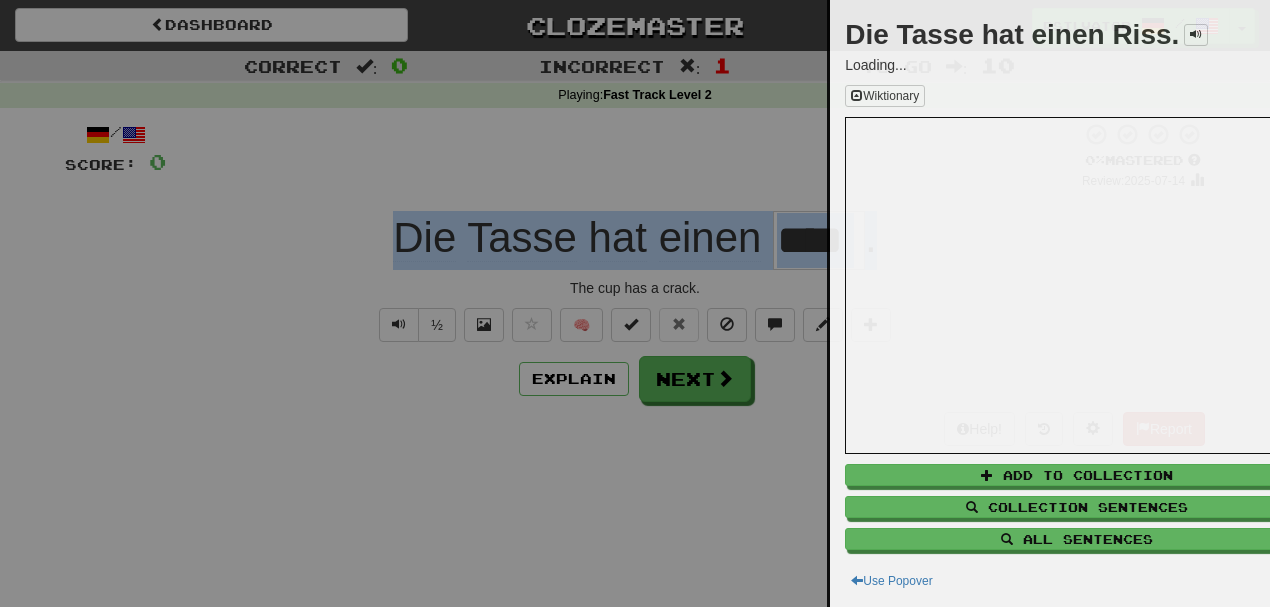 copy on "Die   Tasse   hat   einen   ." 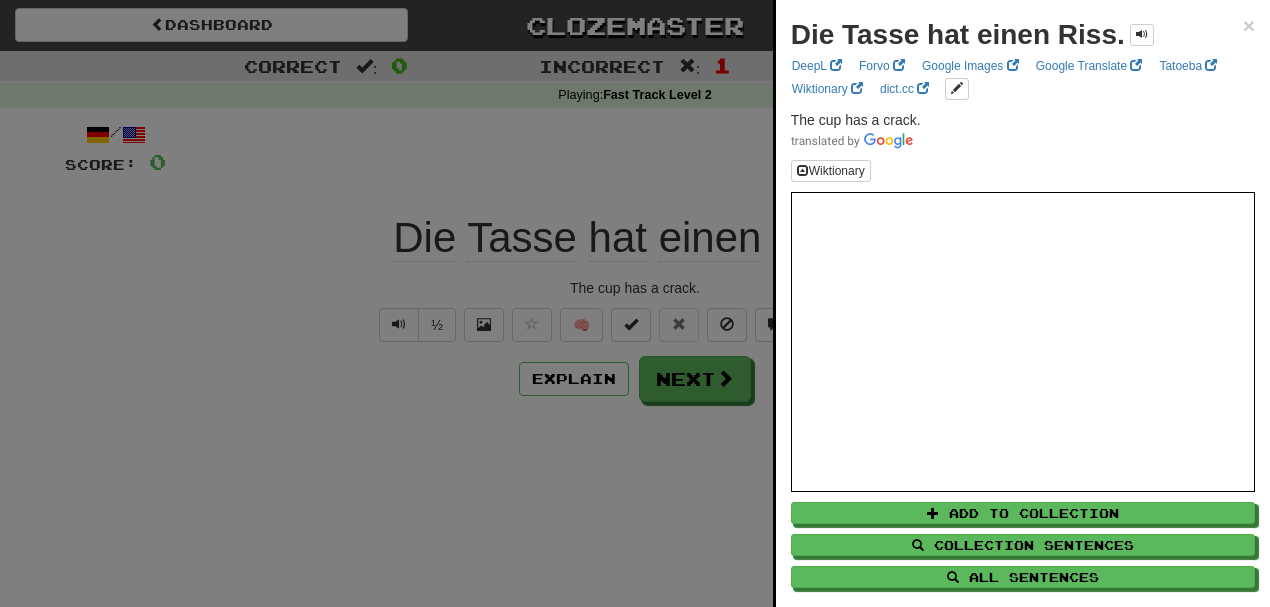 click at bounding box center (635, 303) 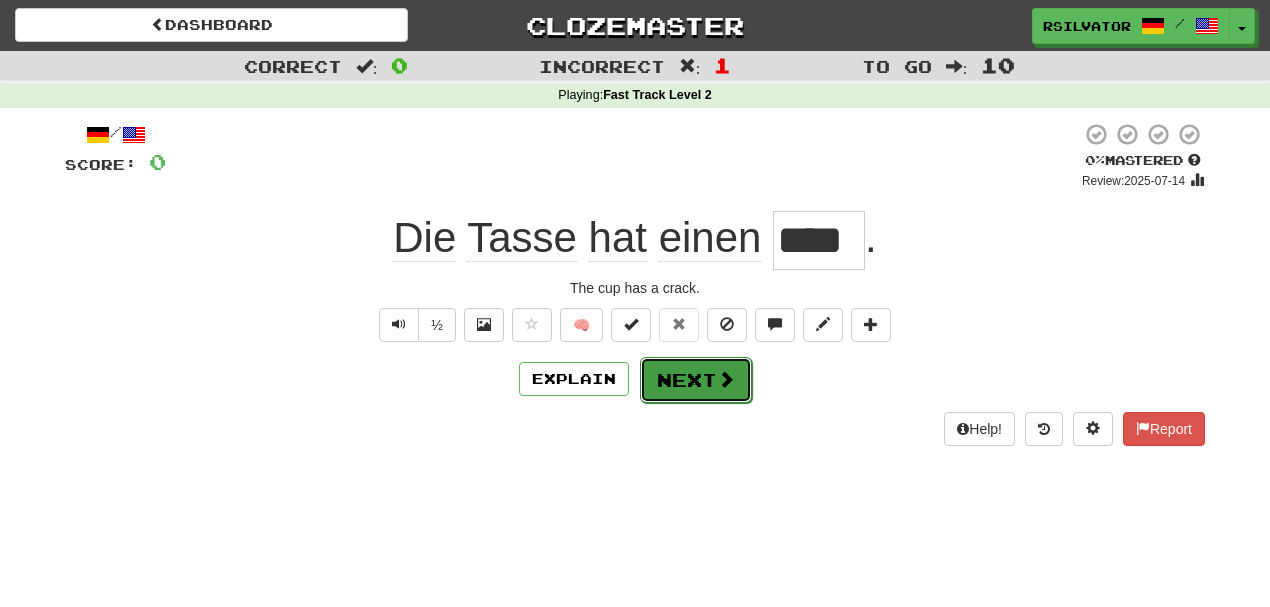 click on "Next" at bounding box center [696, 380] 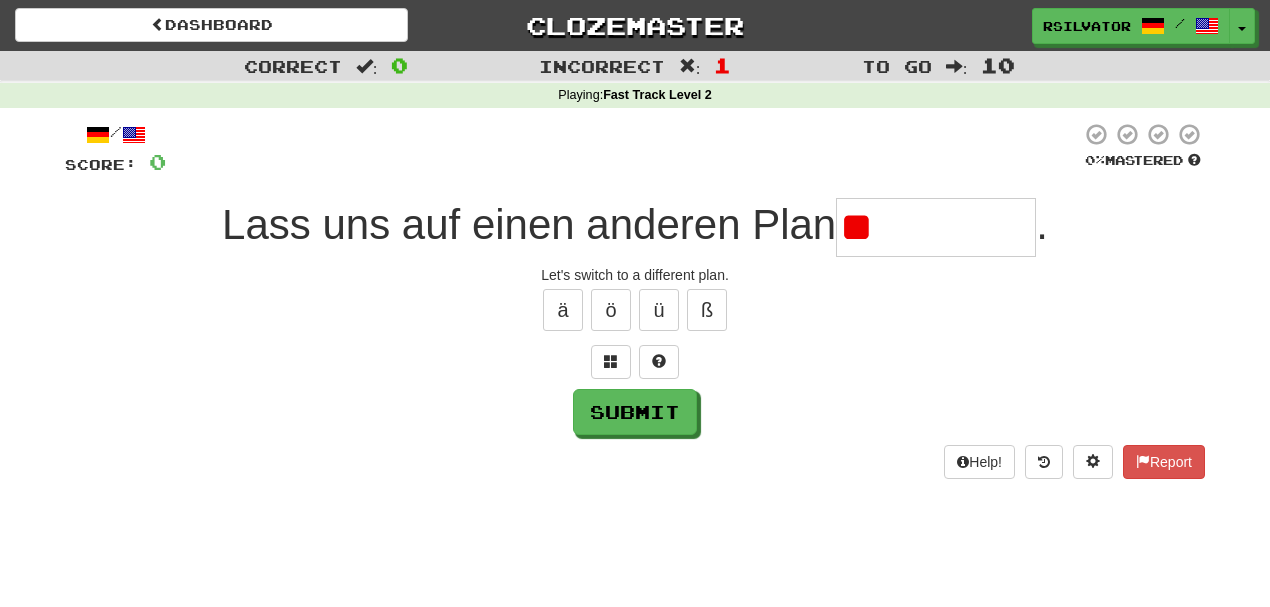 type on "*" 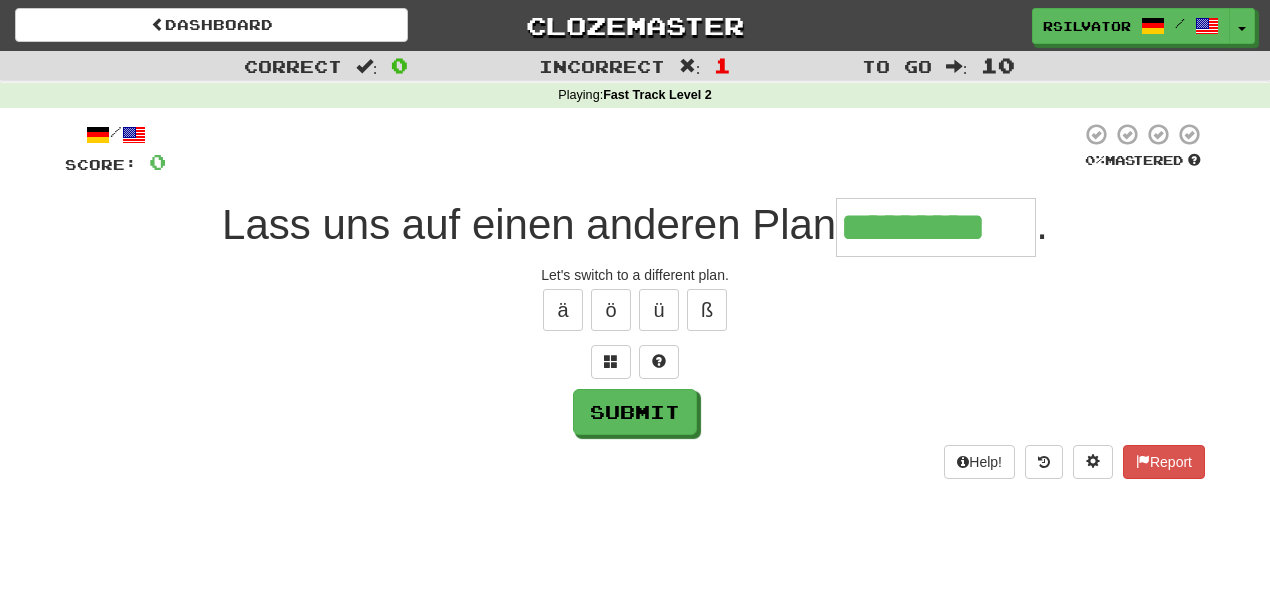 scroll, scrollTop: 0, scrollLeft: 0, axis: both 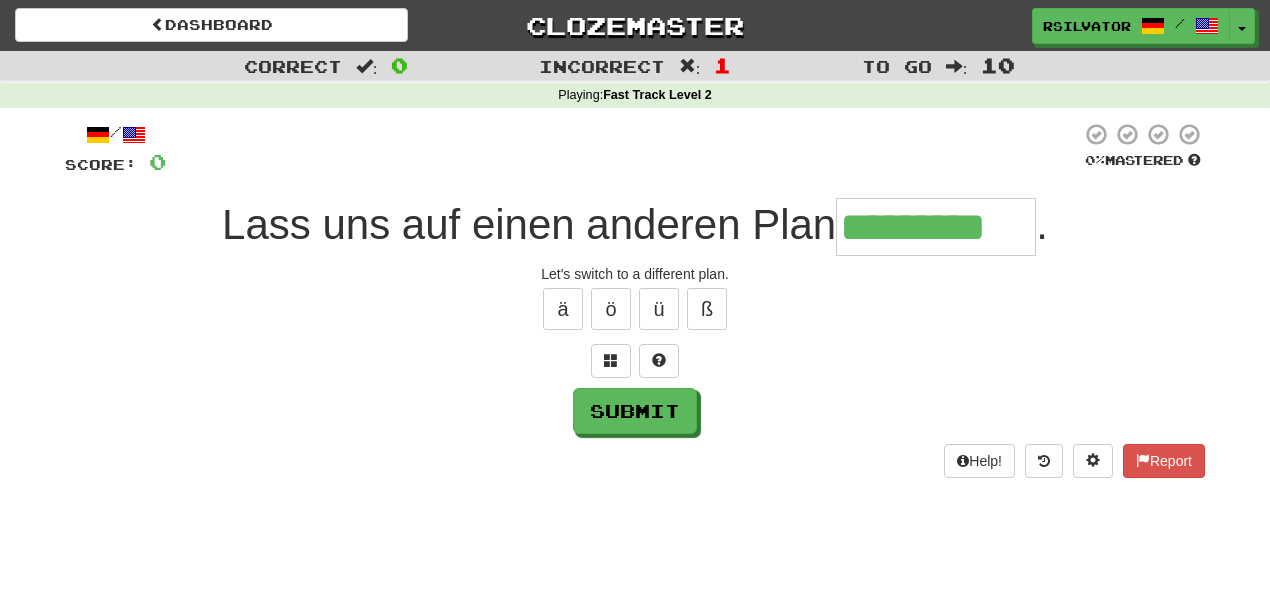 type on "*********" 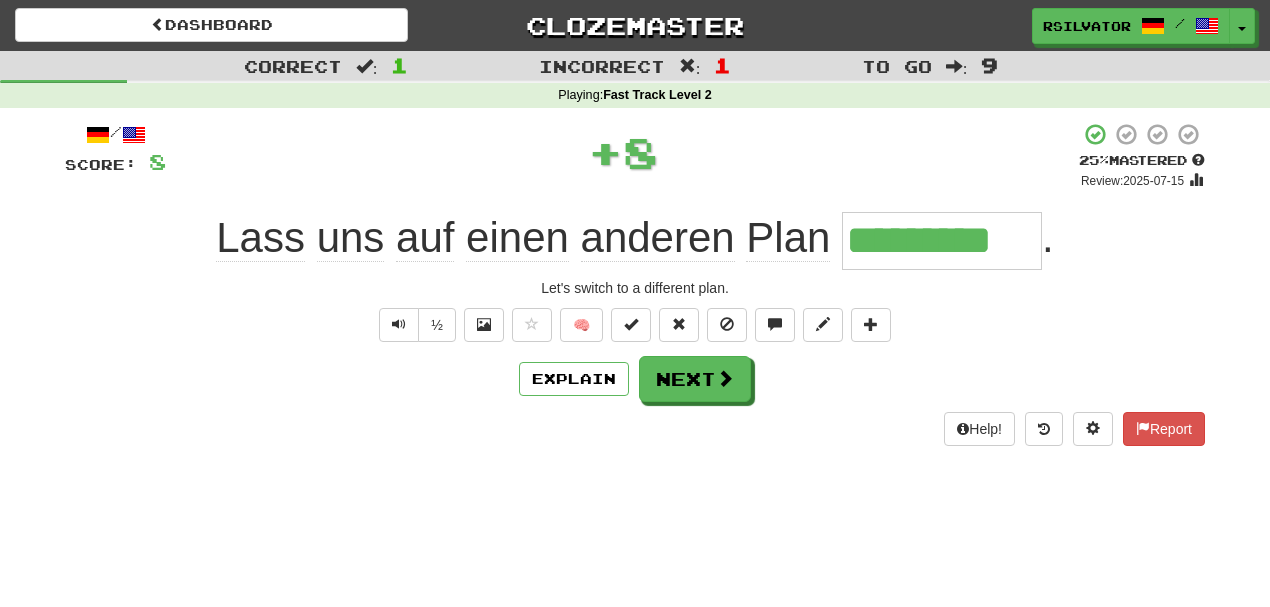 scroll, scrollTop: 0, scrollLeft: 0, axis: both 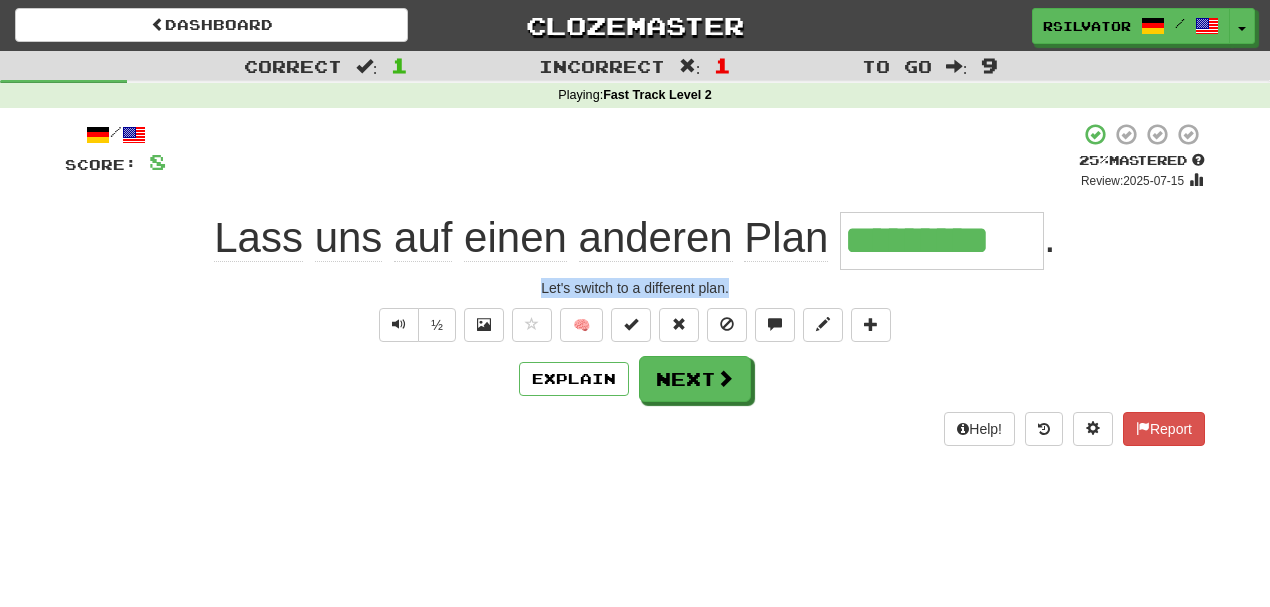 drag, startPoint x: 517, startPoint y: 291, endPoint x: 788, endPoint y: 278, distance: 271.3116 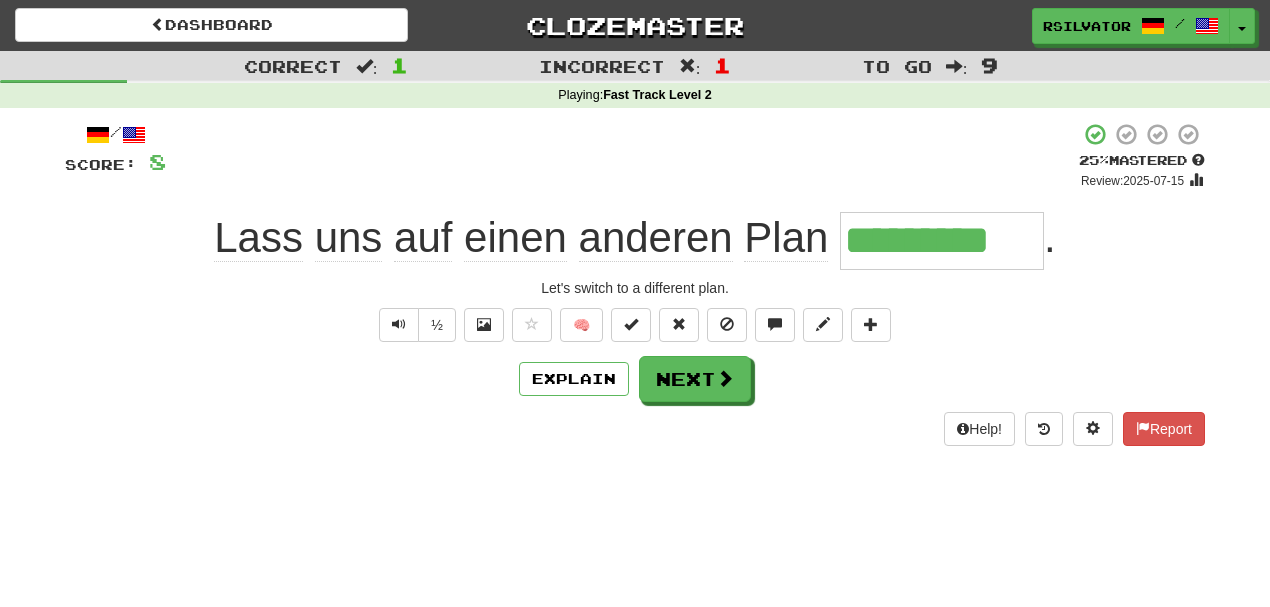 click on "Lass   uns   auf   einen   anderen   Plan   ********* ." at bounding box center (635, 240) 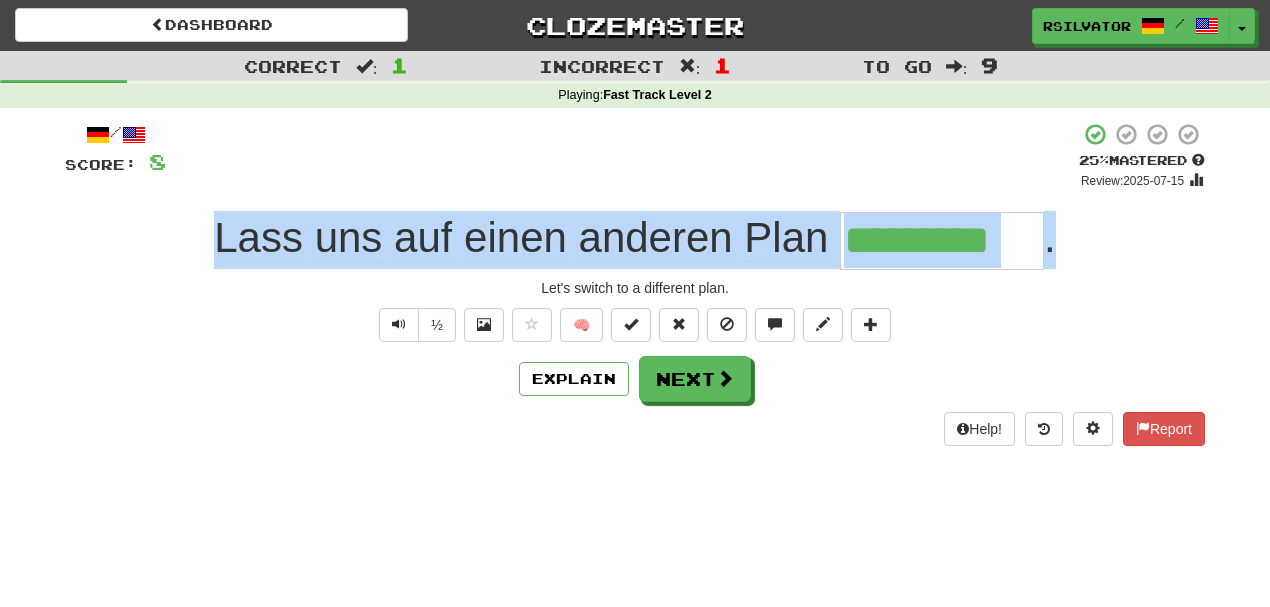 drag, startPoint x: 156, startPoint y: 234, endPoint x: 1144, endPoint y: 222, distance: 988.0729 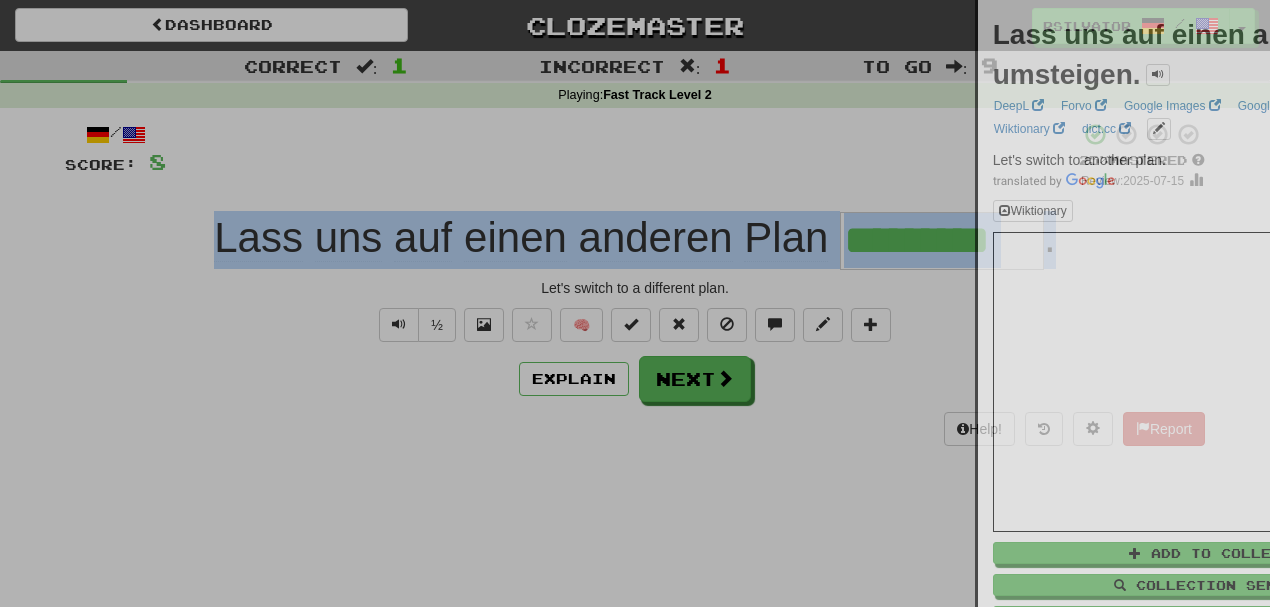 copy on "Lass   uns   auf   einen   anderen   Plan   ." 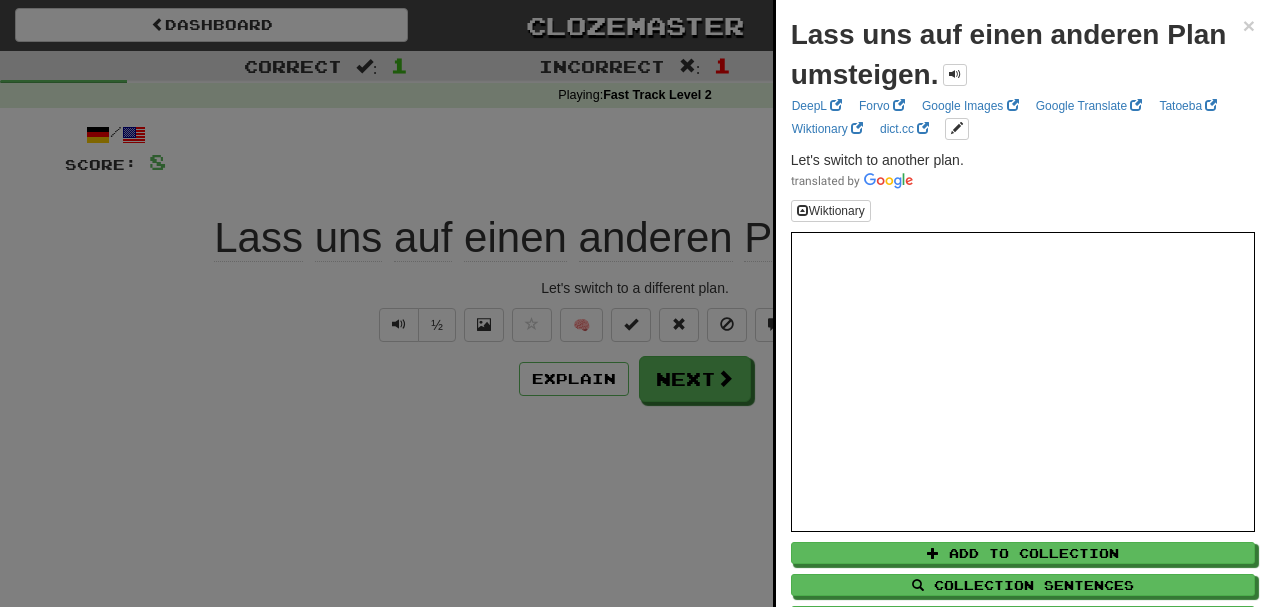 click at bounding box center [635, 303] 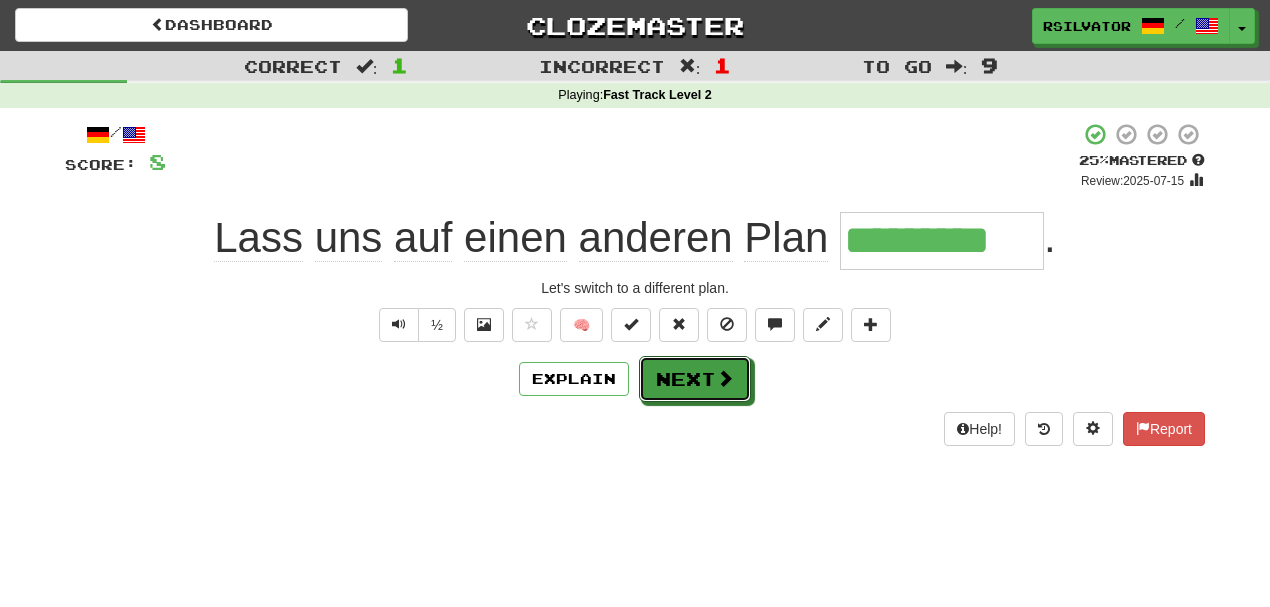 click on "Next" at bounding box center [695, 379] 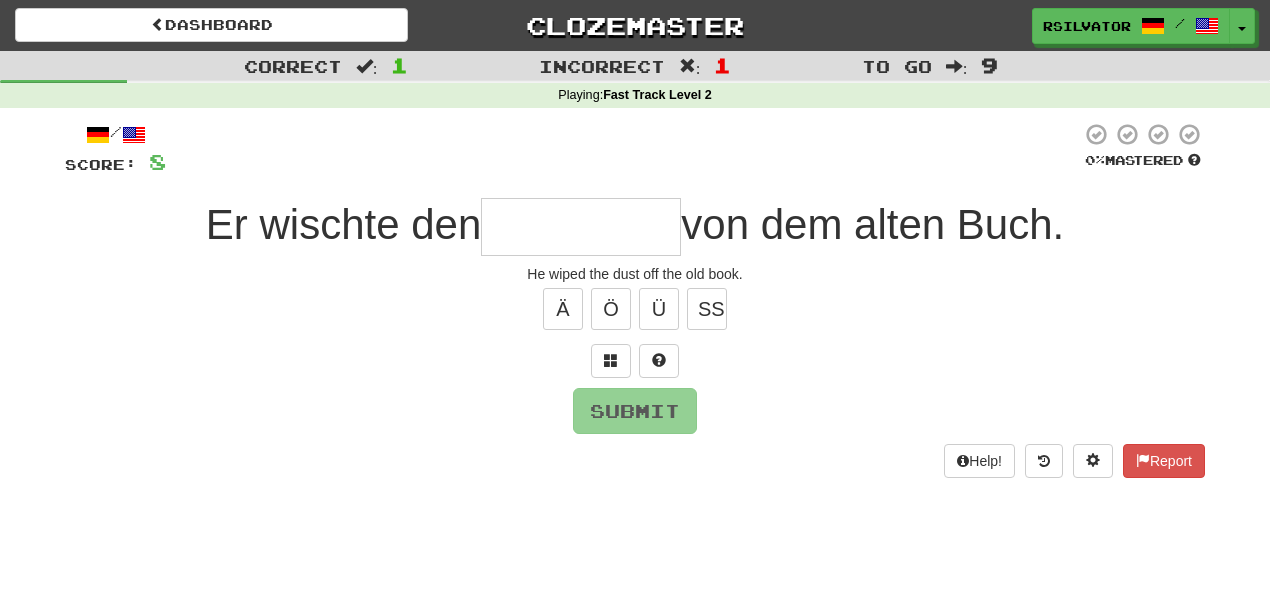 type on "*" 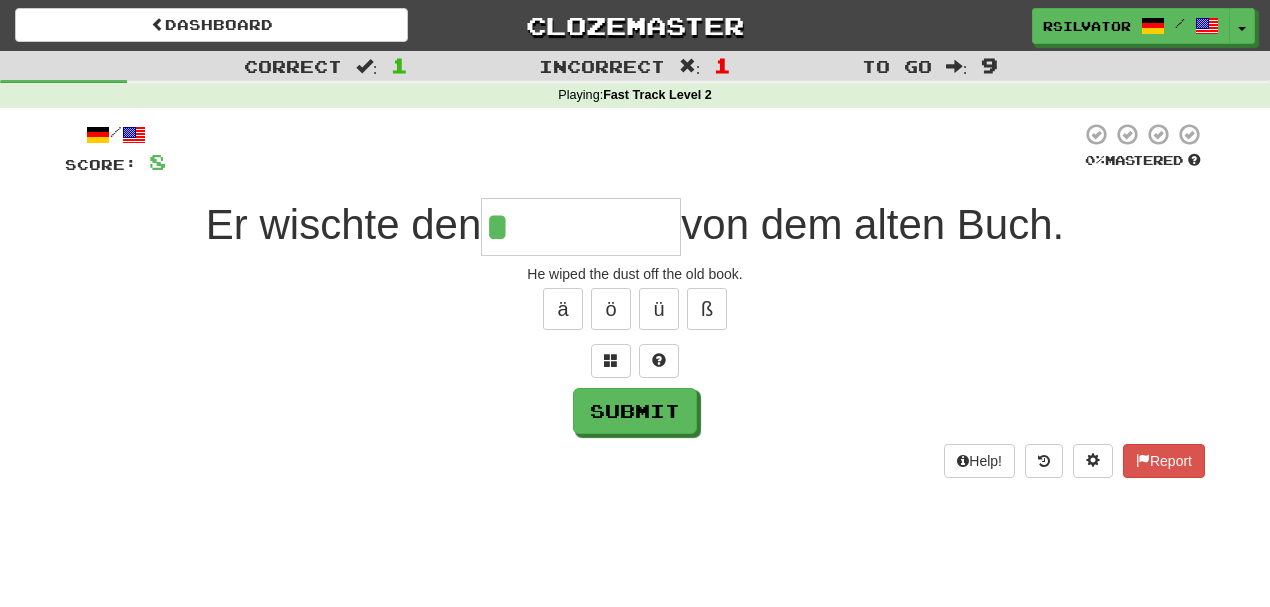 type on "*****" 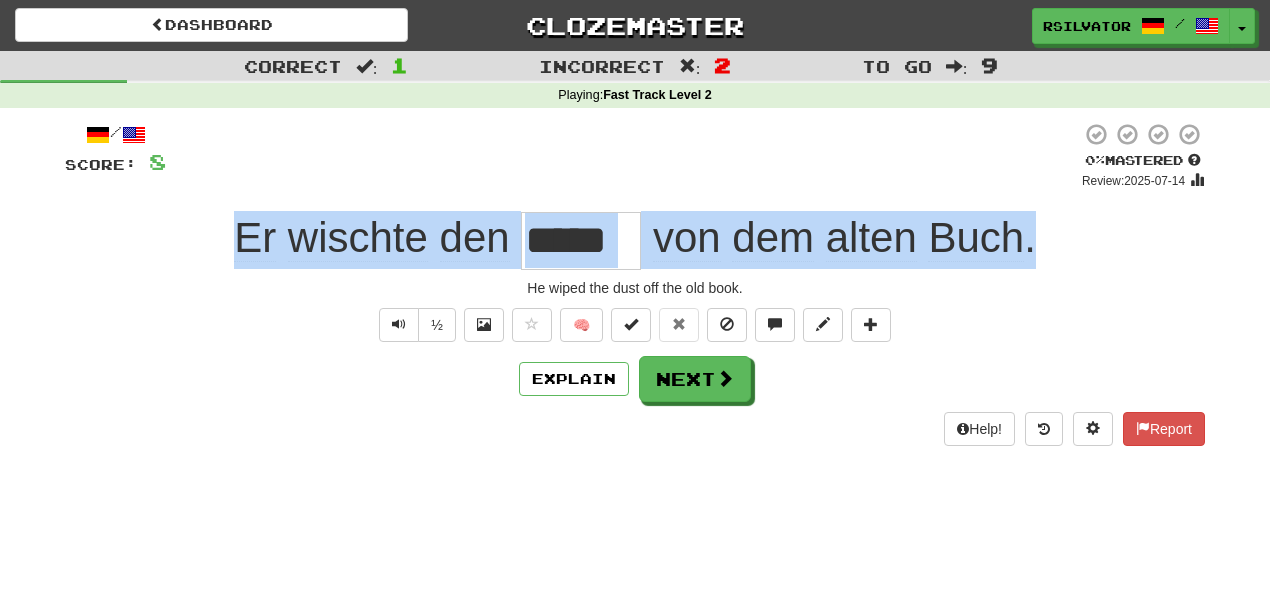 drag, startPoint x: 199, startPoint y: 234, endPoint x: 1144, endPoint y: 240, distance: 945.01904 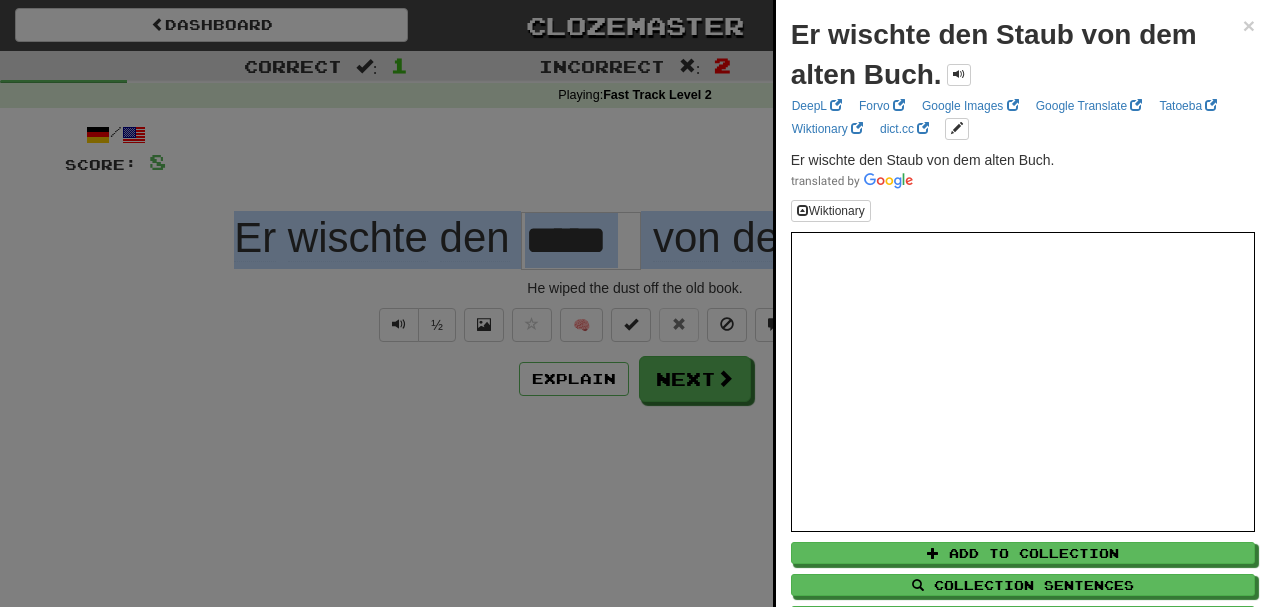 copy on "Er   wischte   den     von   dem   alten   Buch ." 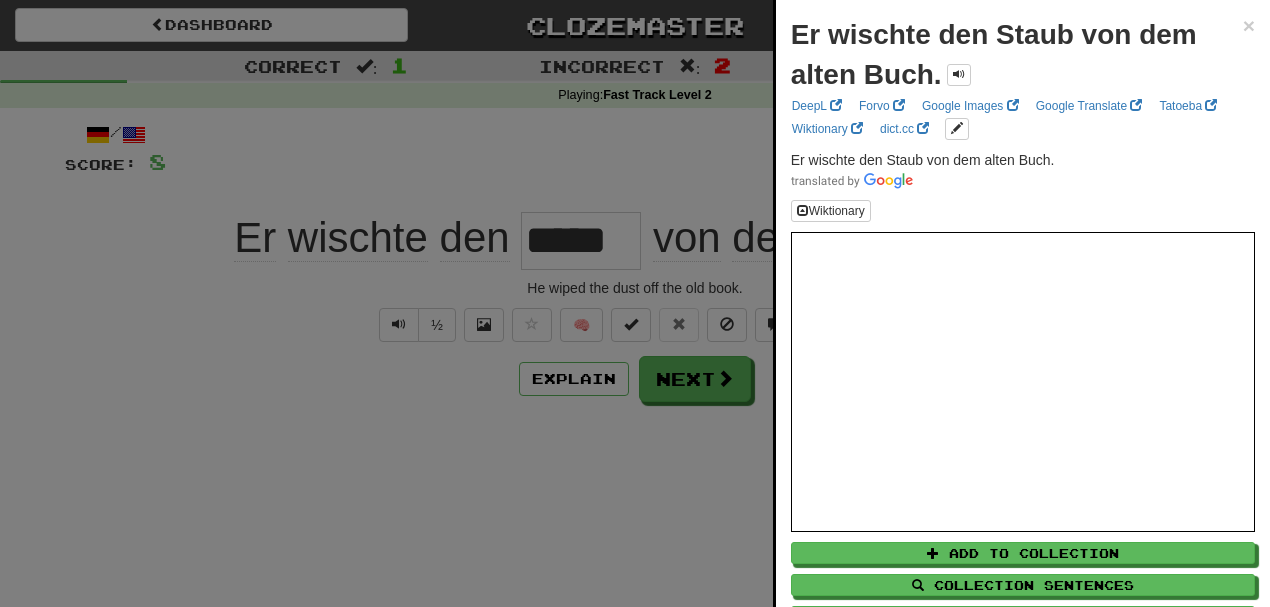 click at bounding box center [635, 303] 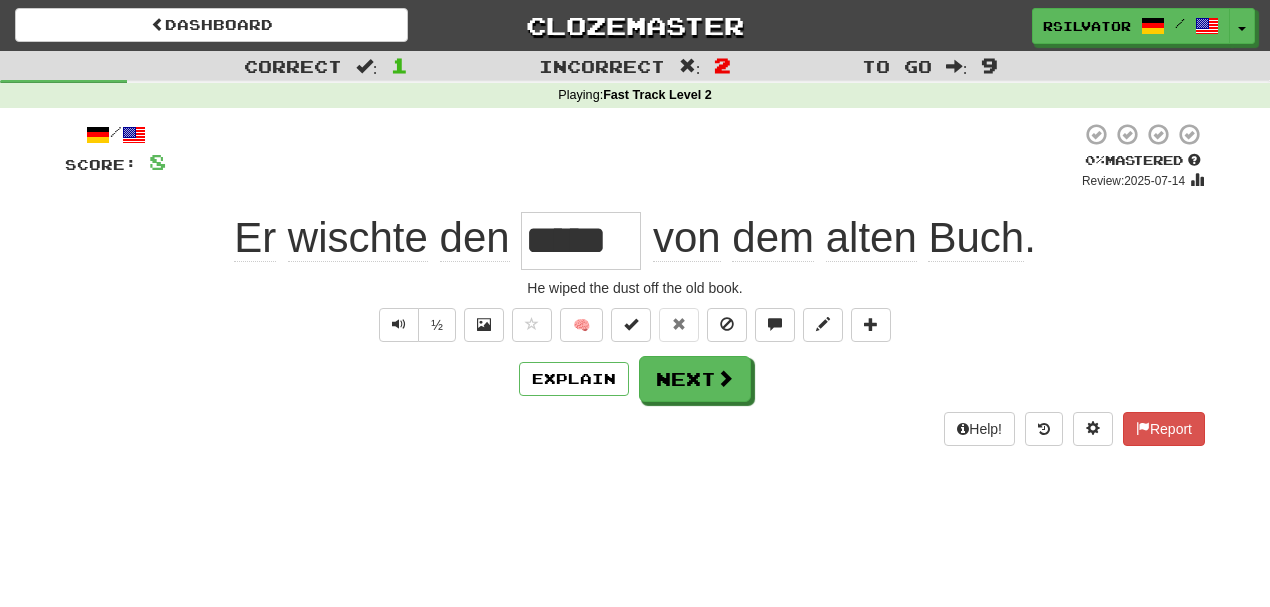 click on "Explain Next" at bounding box center (635, 379) 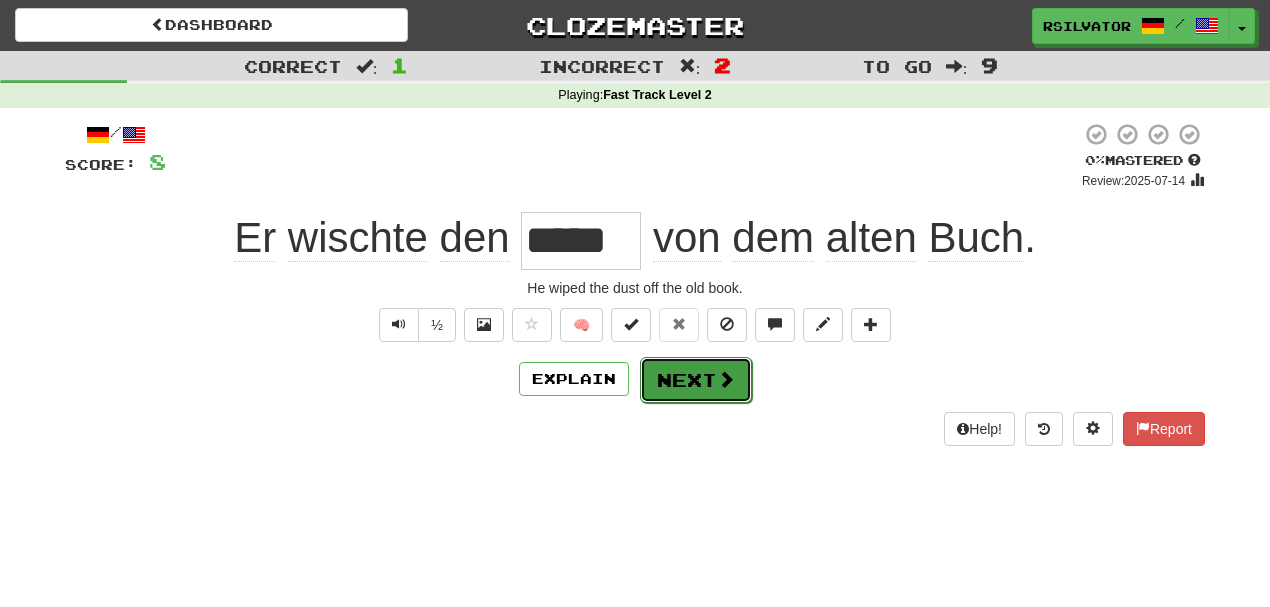 click on "Next" at bounding box center [696, 380] 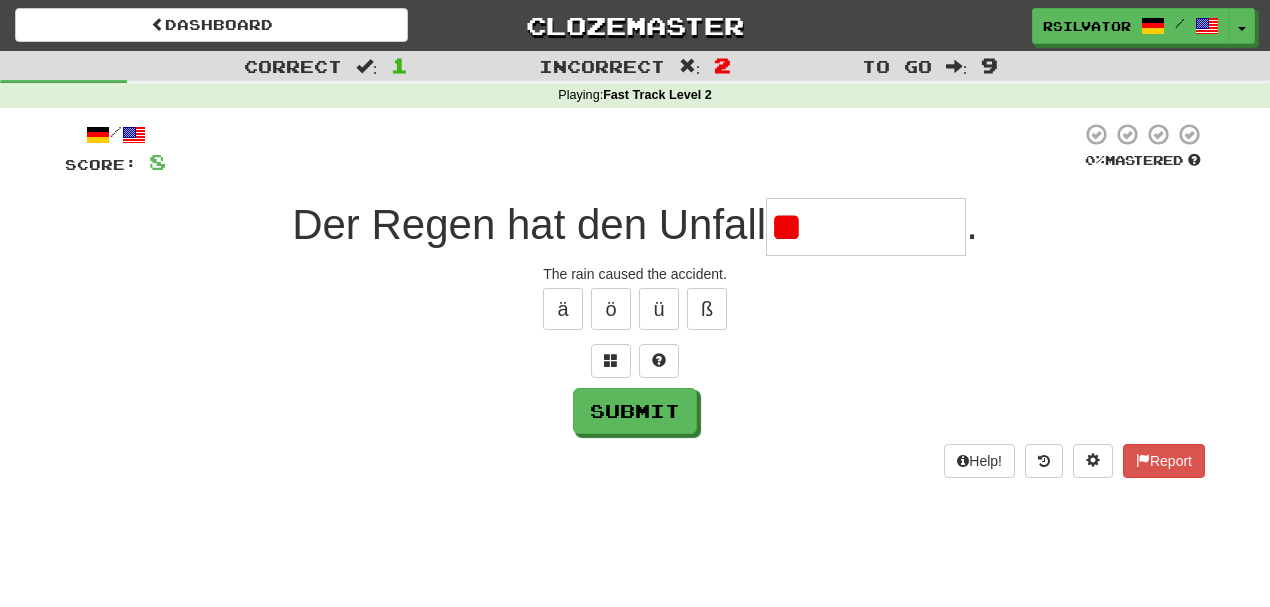 type on "*" 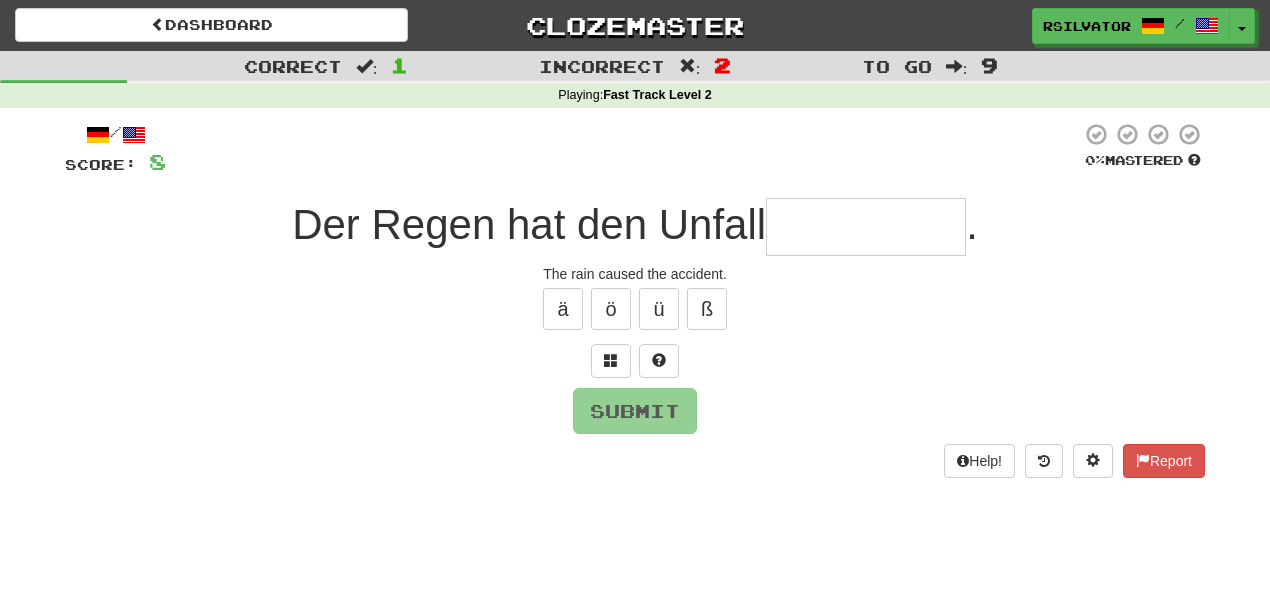 type on "*" 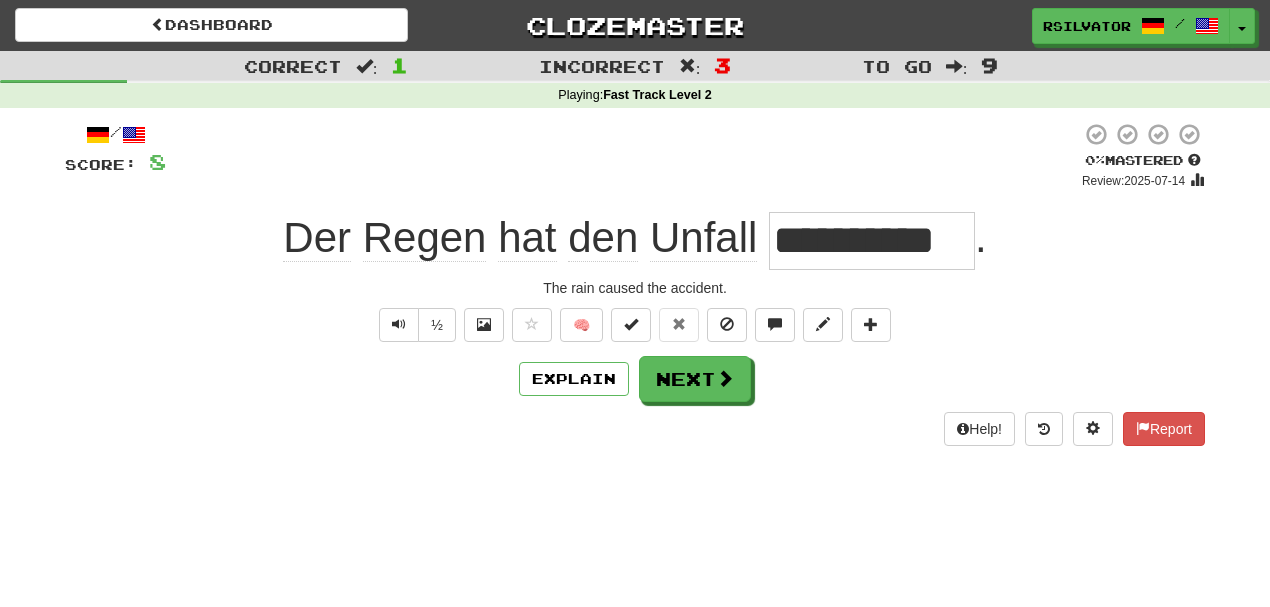 click on "**********" at bounding box center [872, 241] 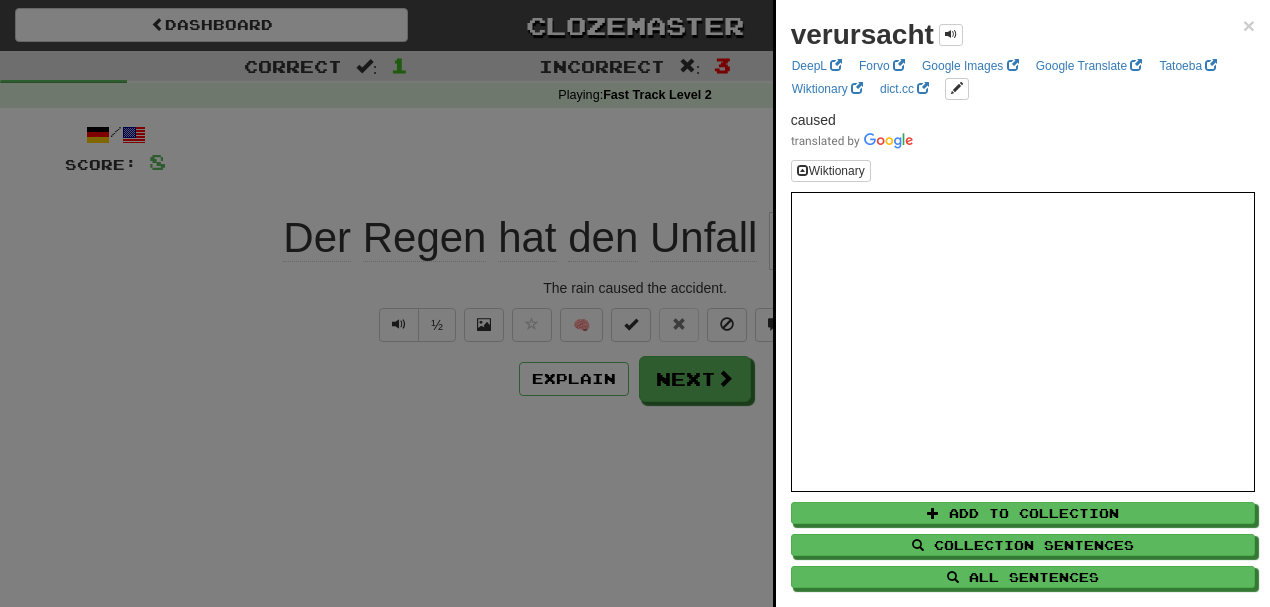 click at bounding box center [635, 303] 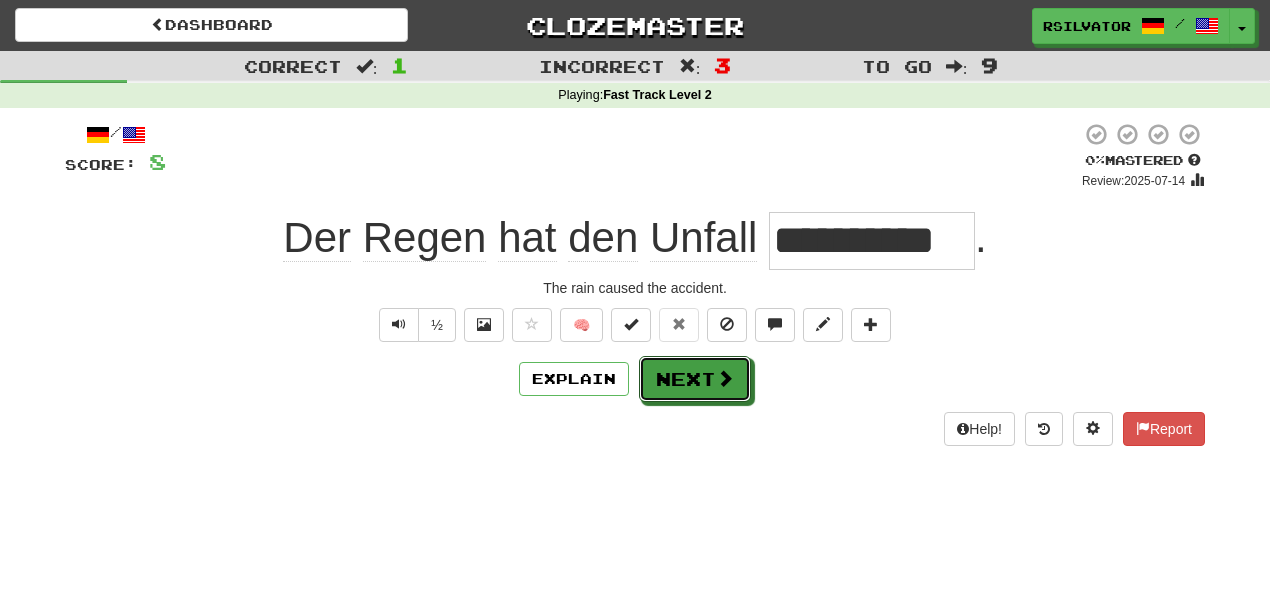 click on "Next" at bounding box center (695, 379) 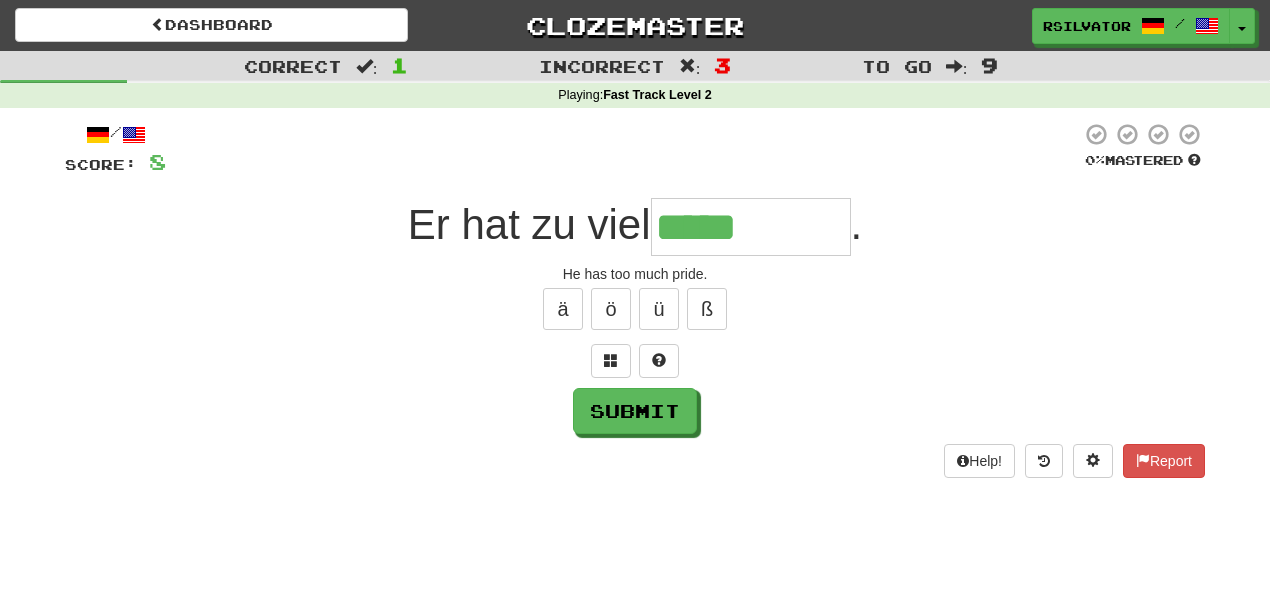 type on "*****" 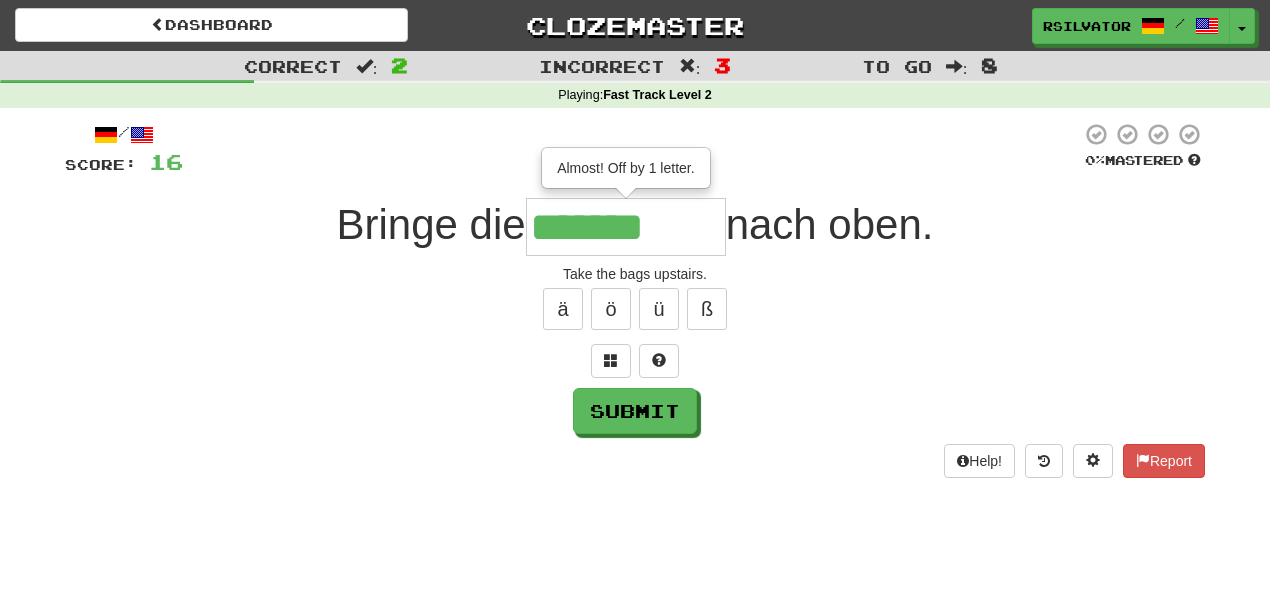 type on "*******" 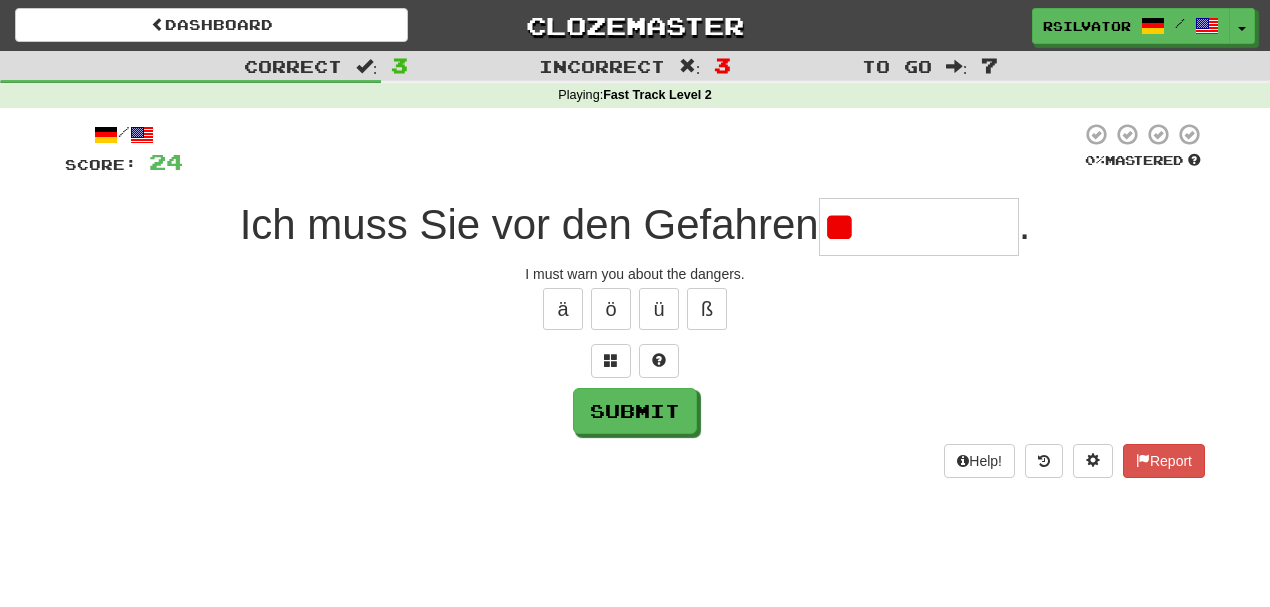 type on "*" 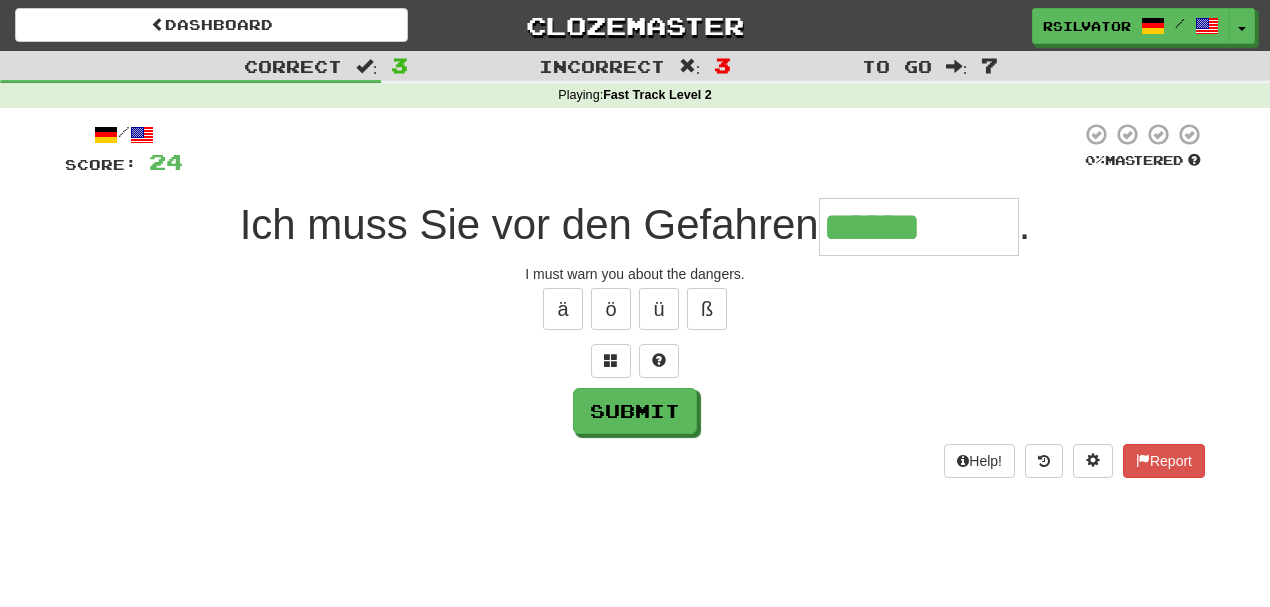 type on "******" 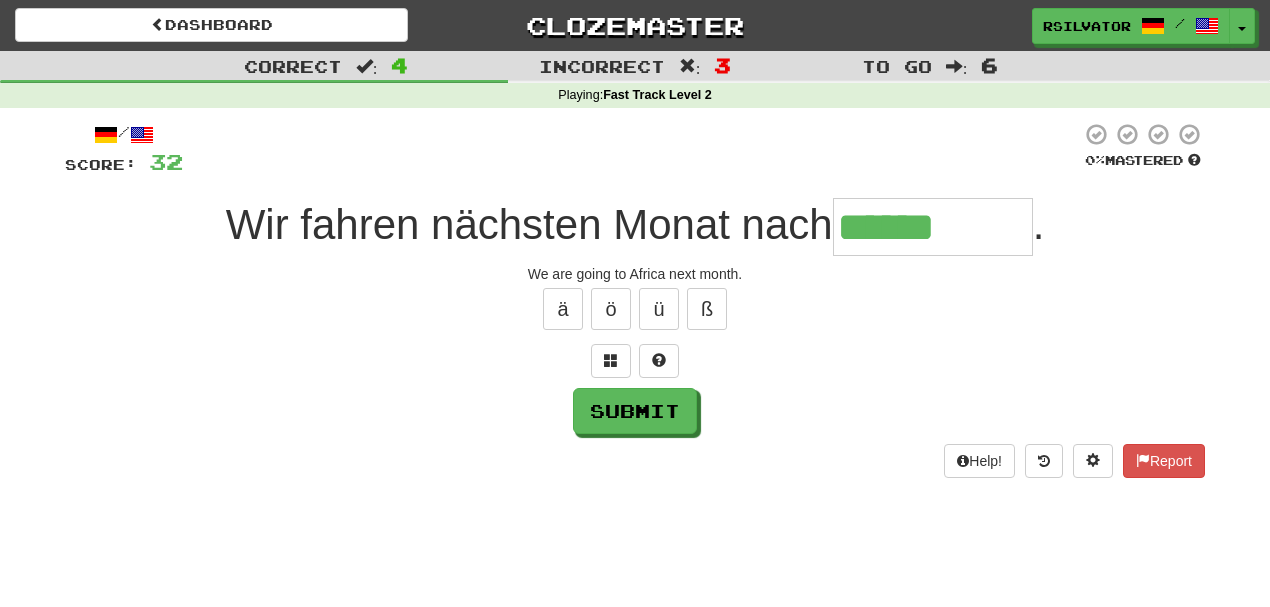 type on "******" 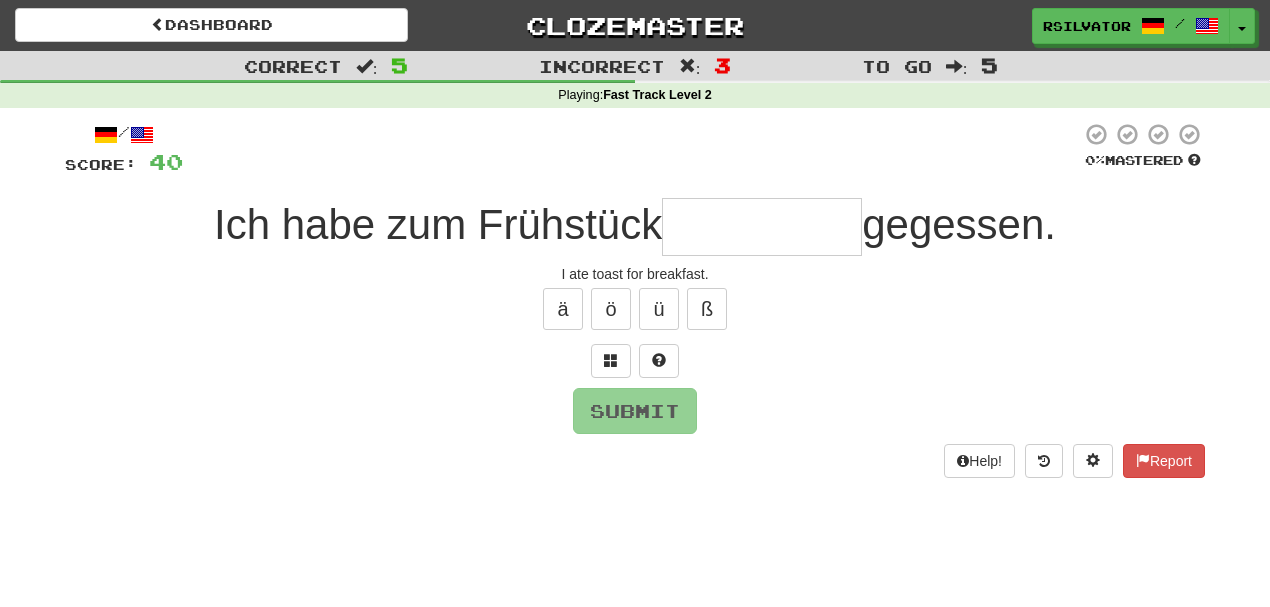 type on "*" 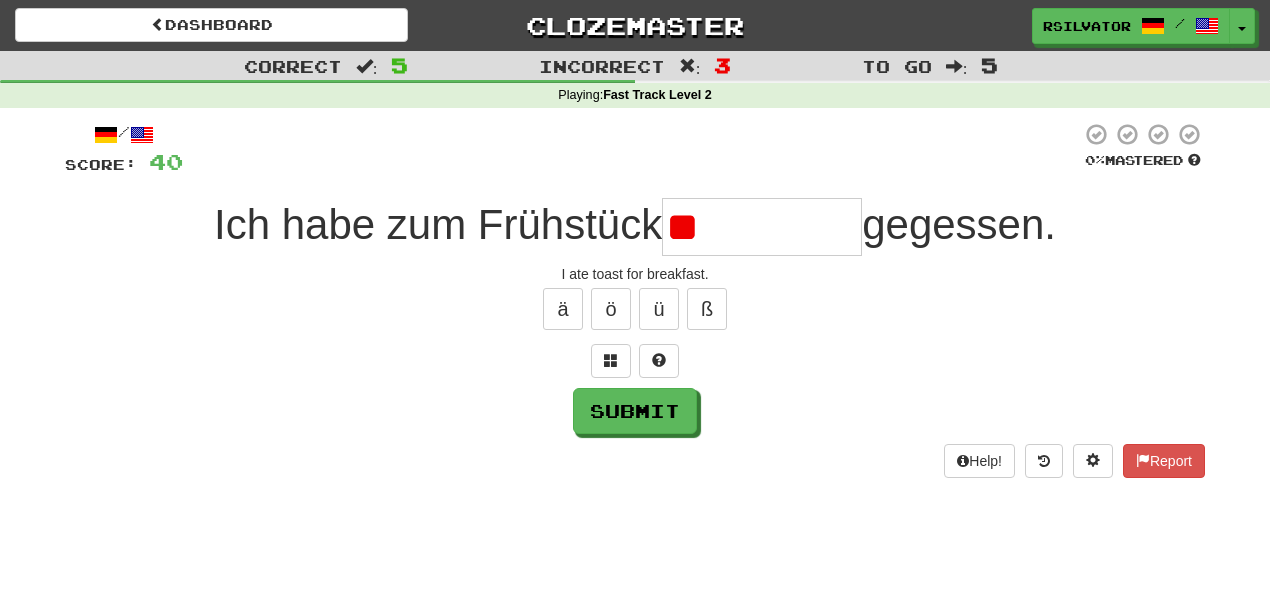 type on "*" 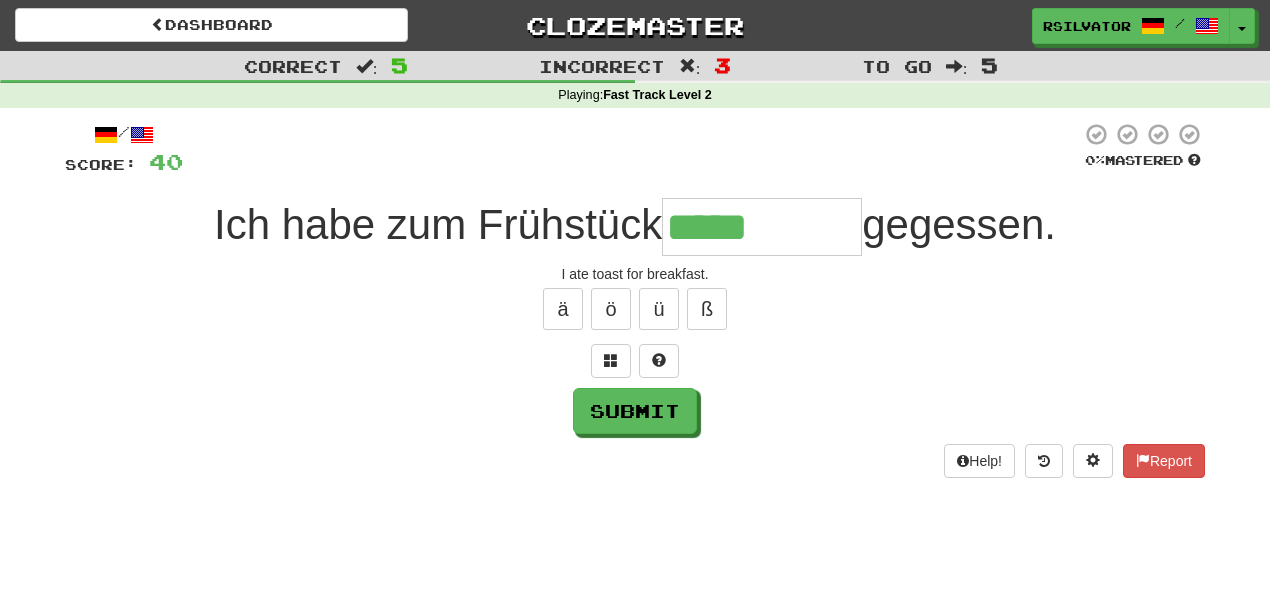 type on "*****" 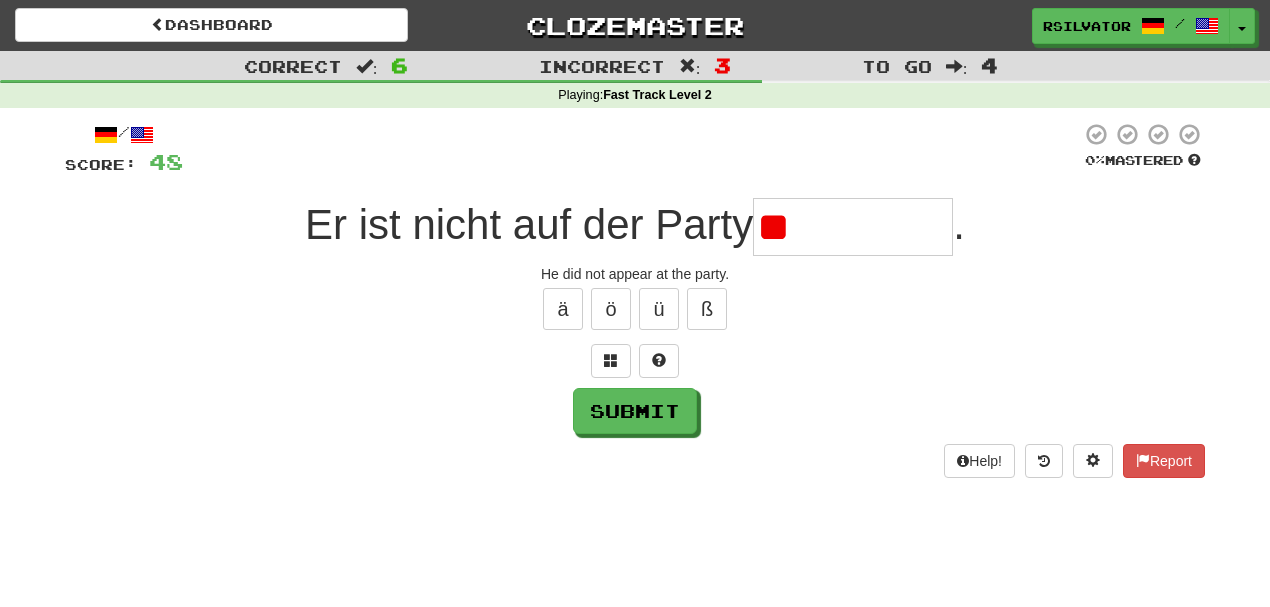 type on "*" 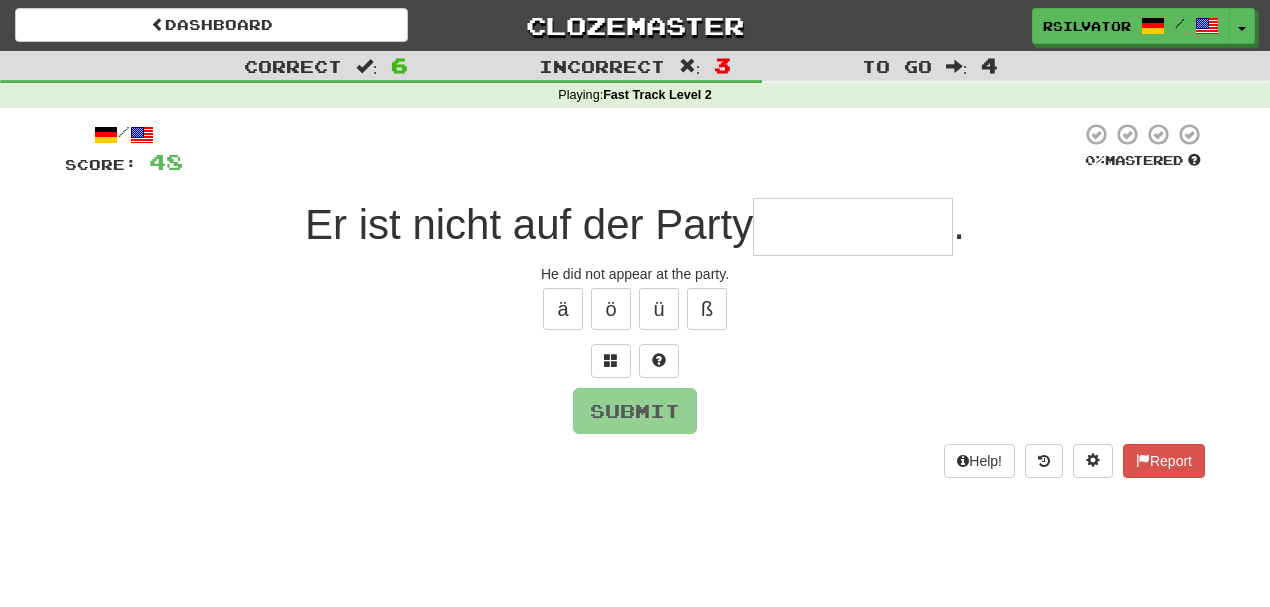 type on "*" 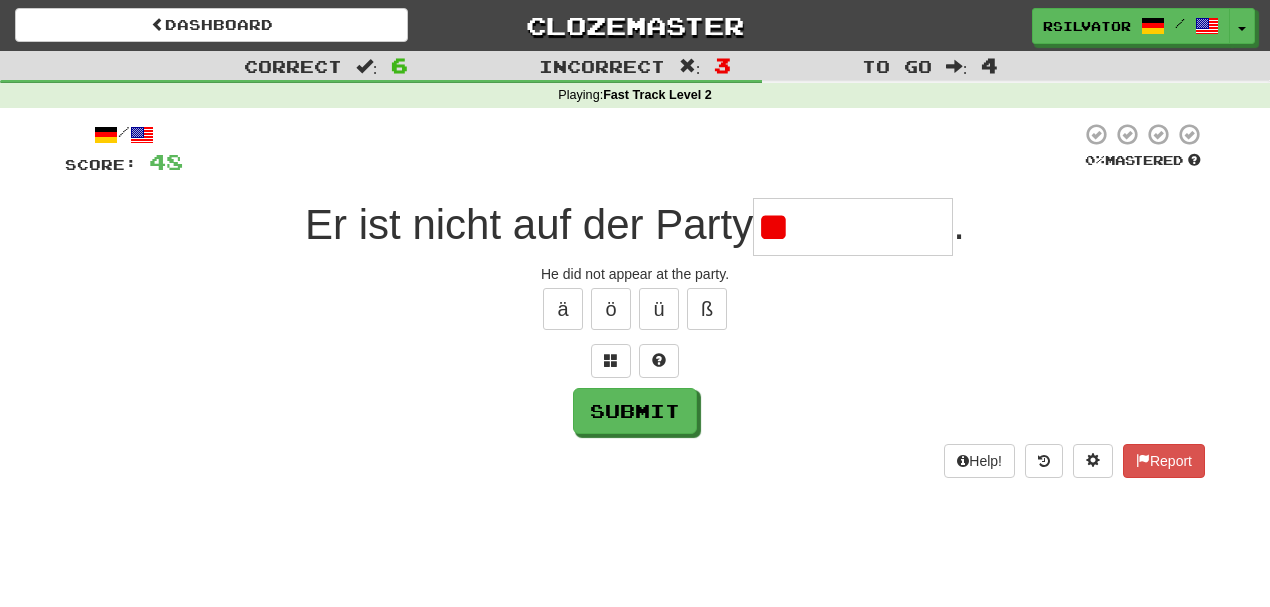 type on "*" 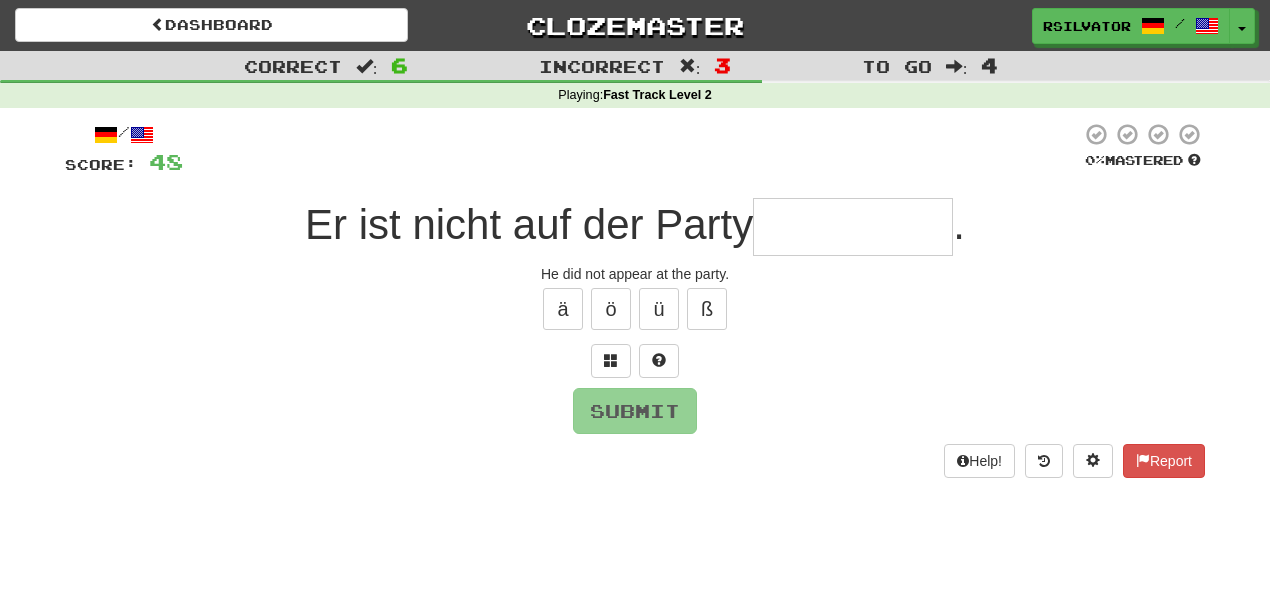 type on "*" 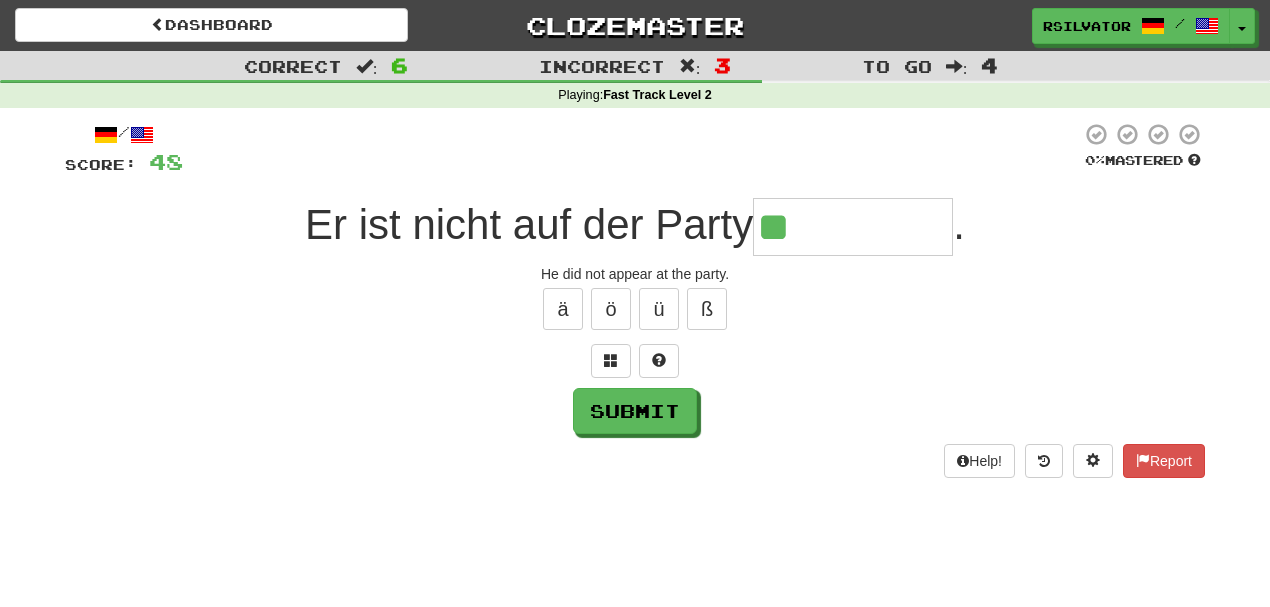type on "**********" 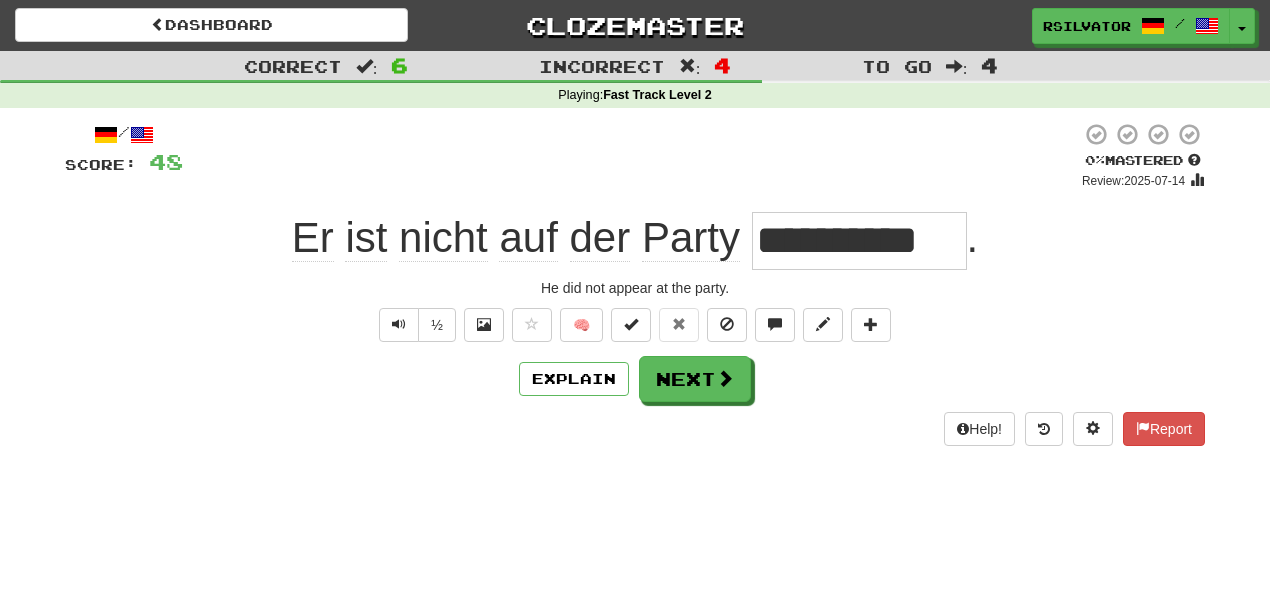 click on "**********" at bounding box center (859, 241) 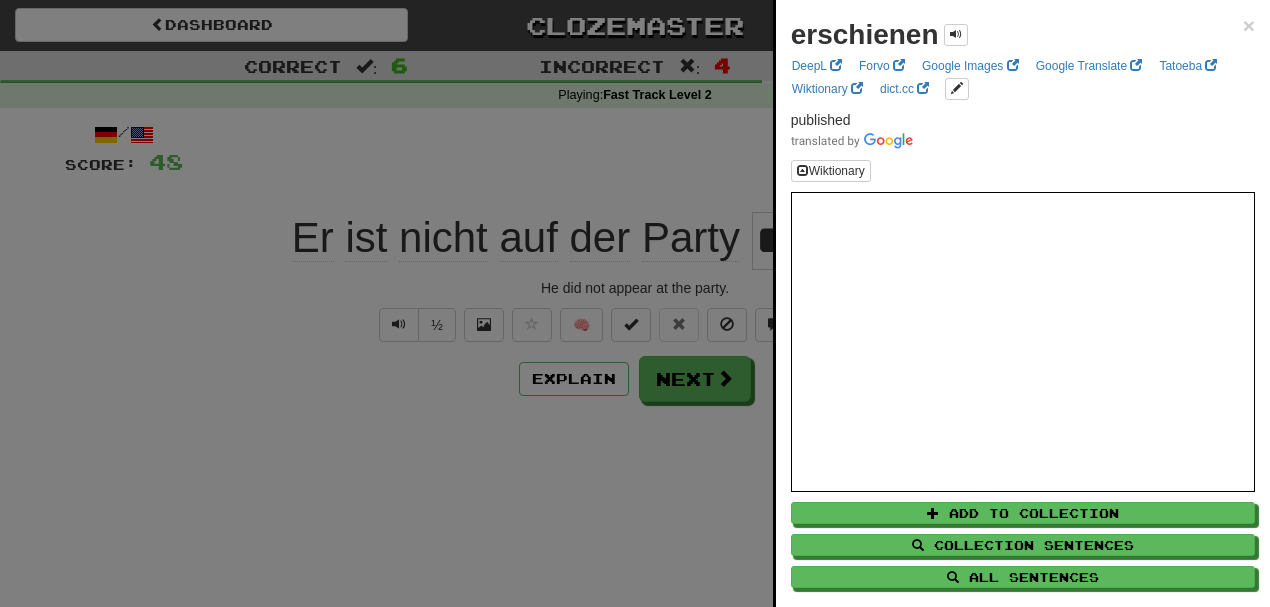 click at bounding box center [635, 303] 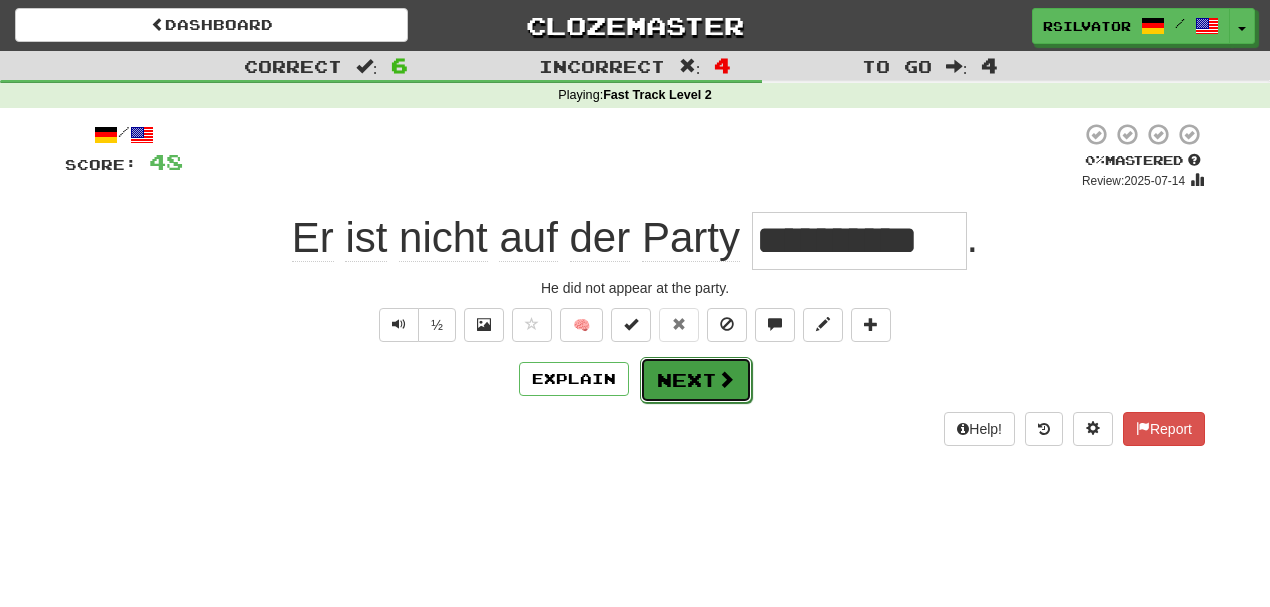 click on "Next" at bounding box center [696, 380] 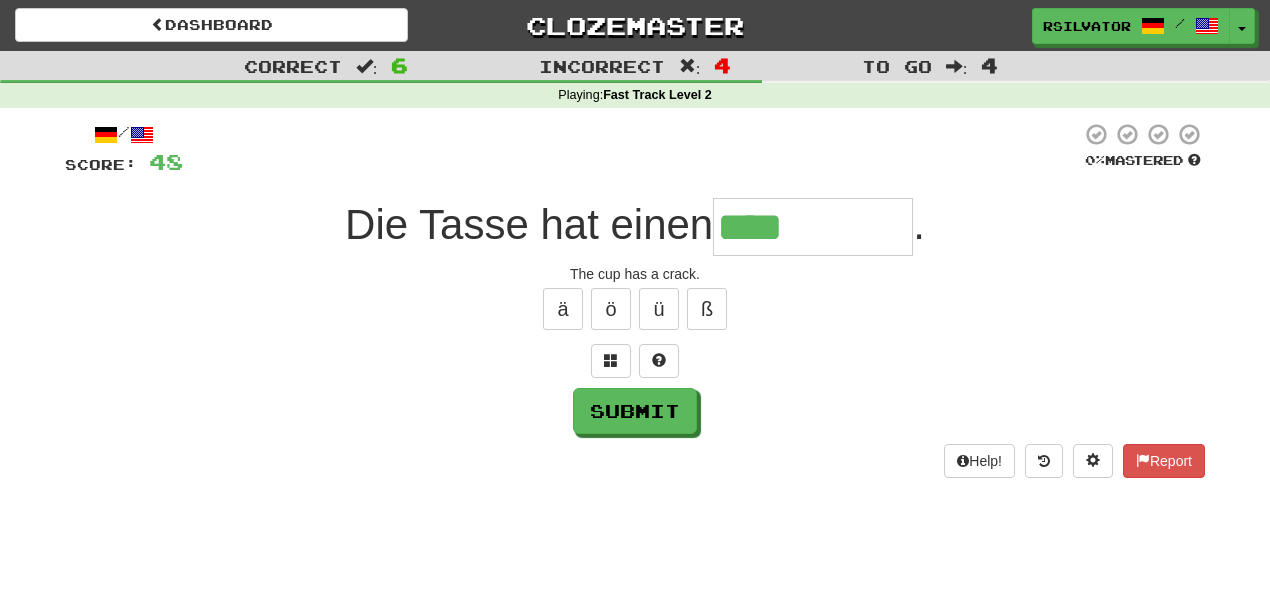 type on "****" 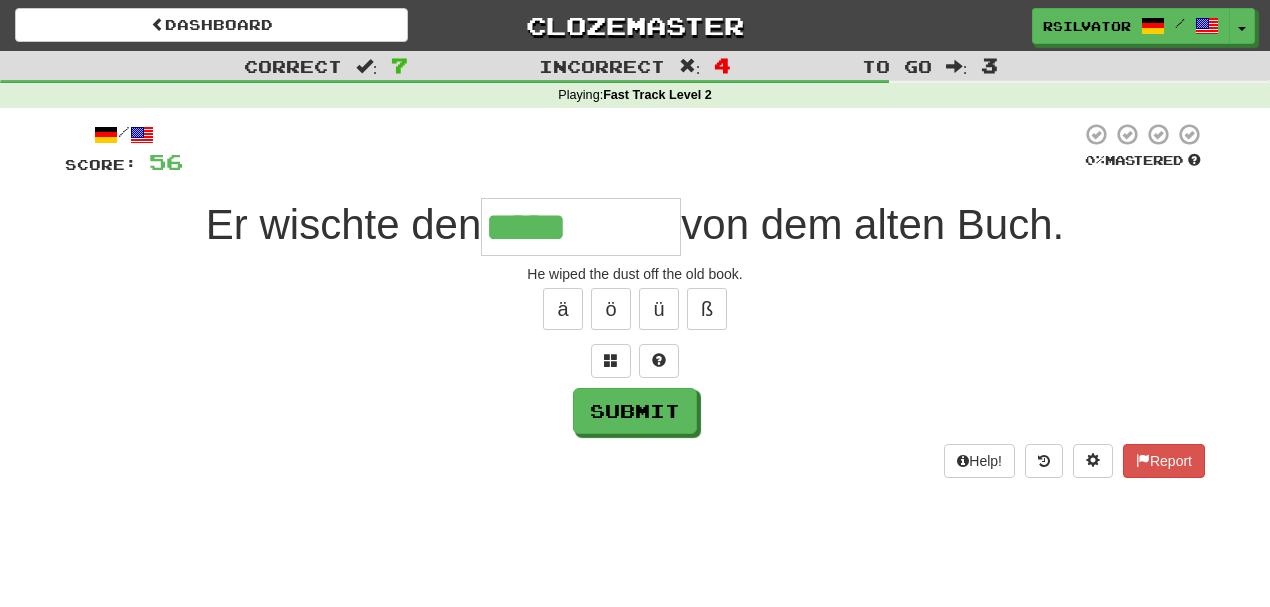 type on "*****" 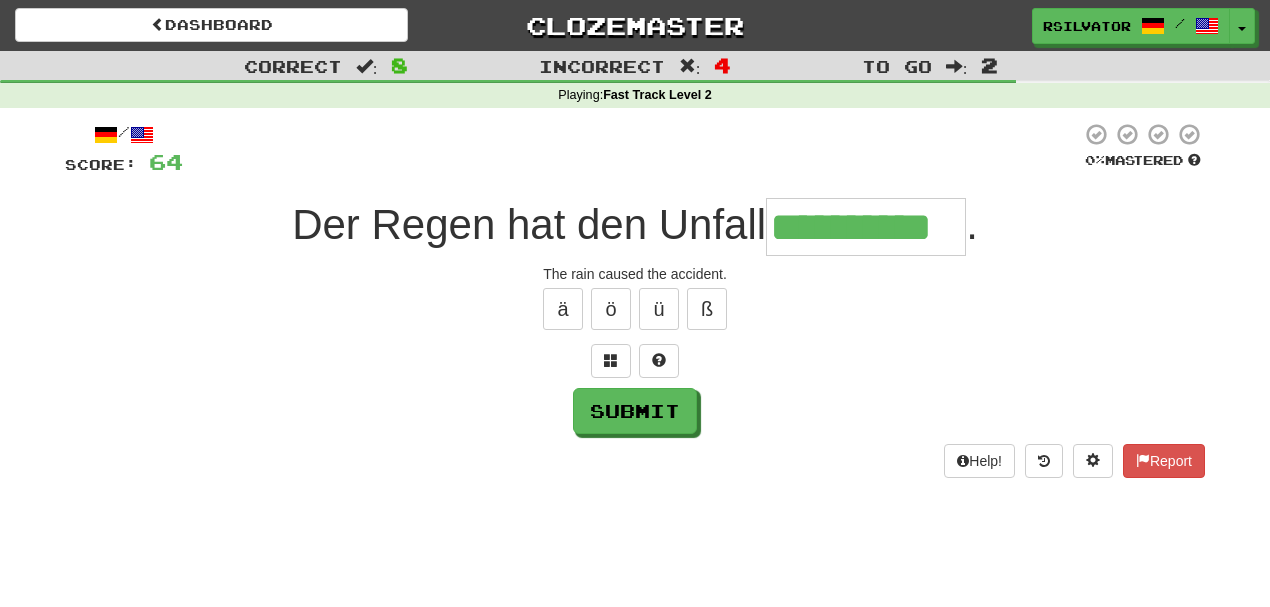 scroll, scrollTop: 0, scrollLeft: 3, axis: horizontal 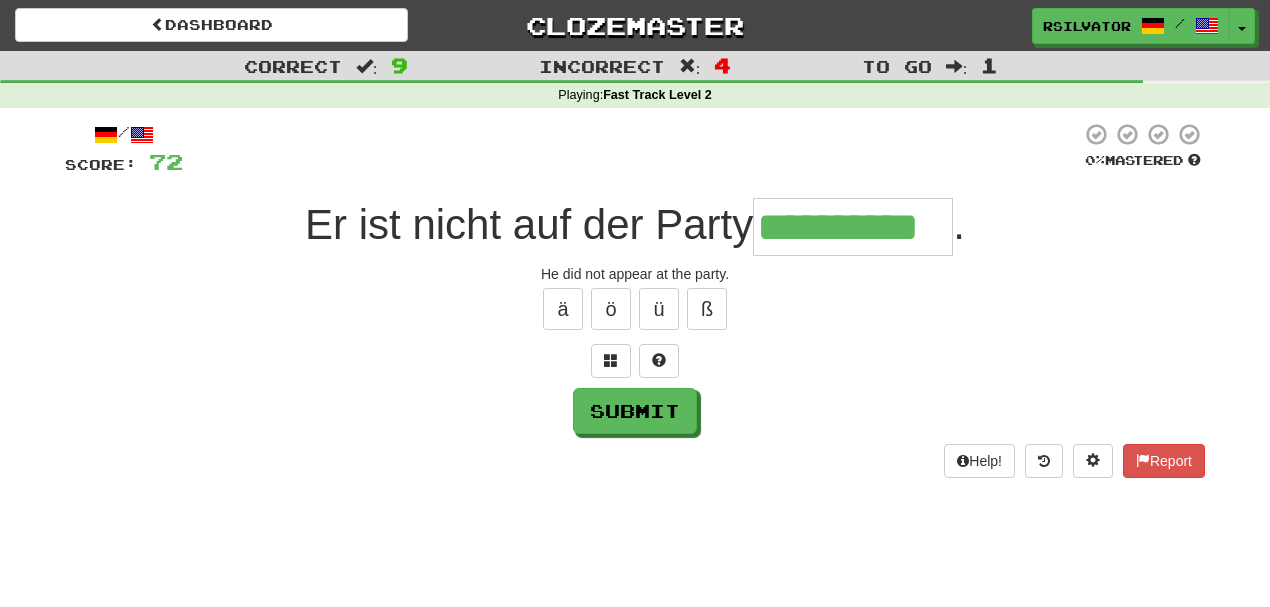 type on "**********" 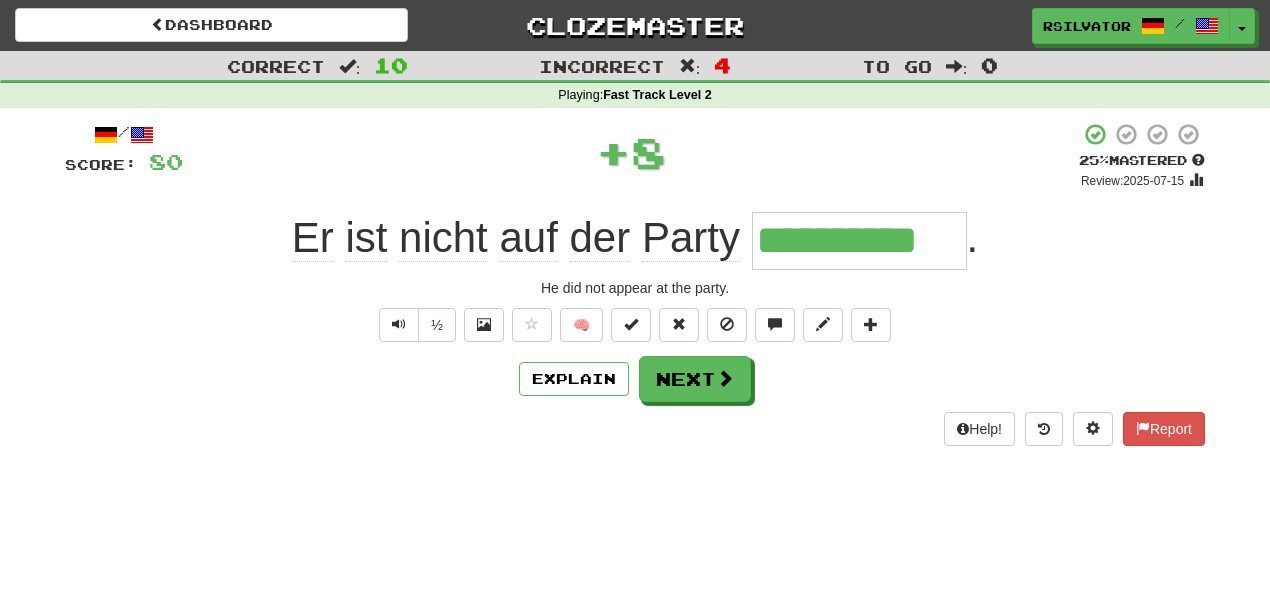 scroll, scrollTop: 0, scrollLeft: 0, axis: both 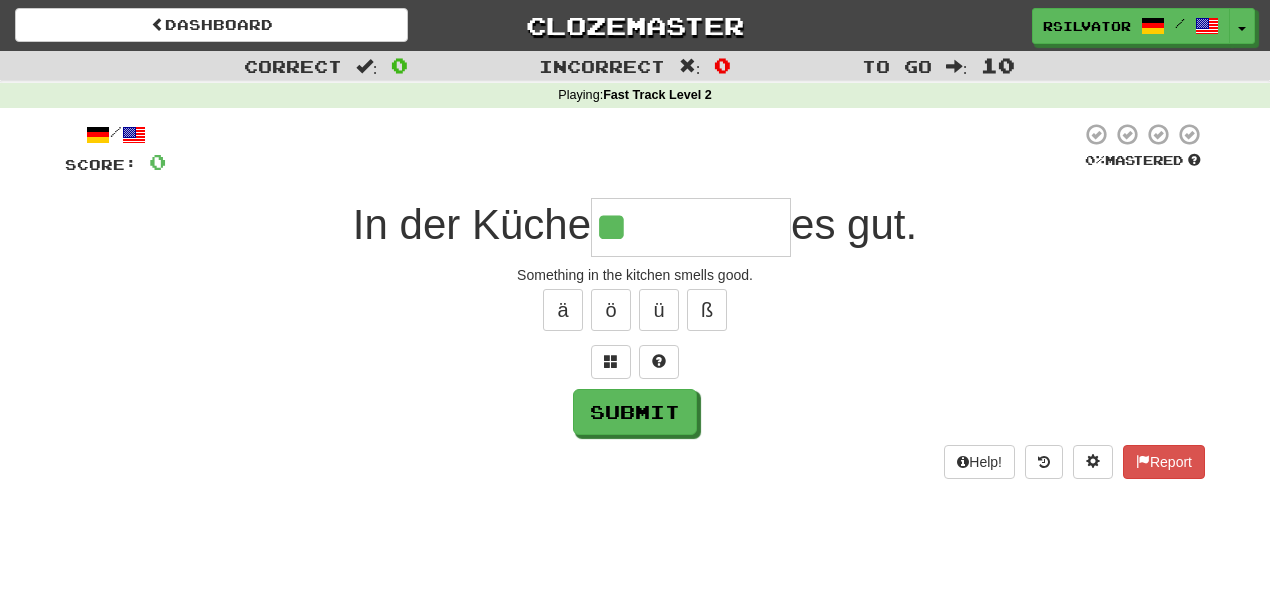 type on "*" 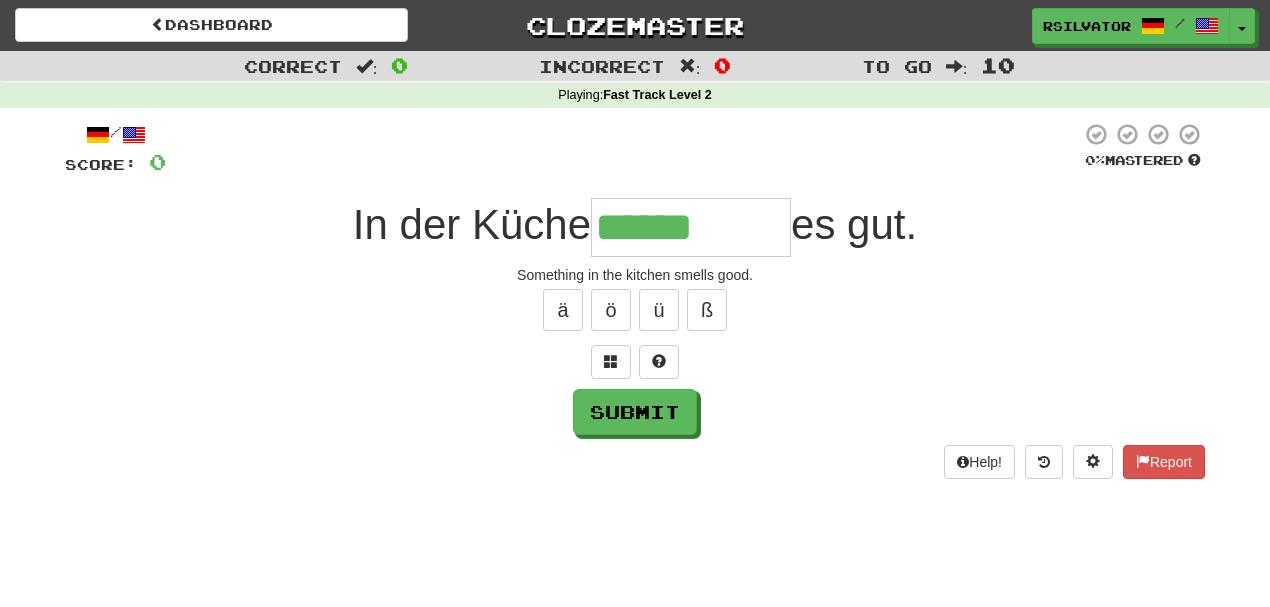 type on "******" 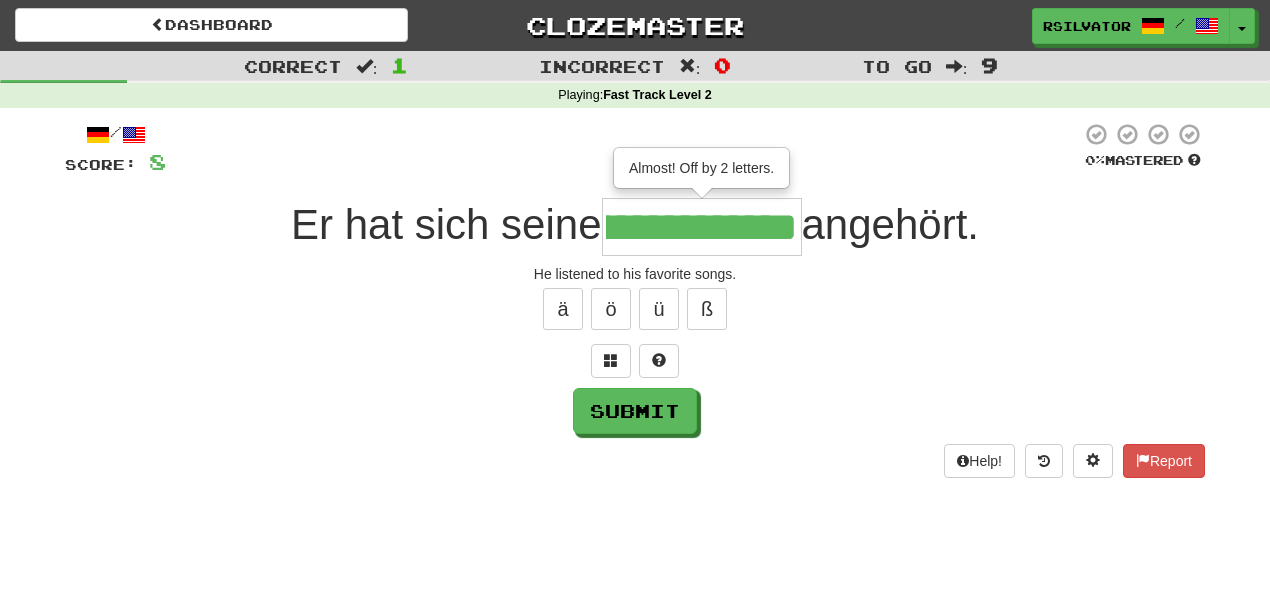 scroll, scrollTop: 0, scrollLeft: 75, axis: horizontal 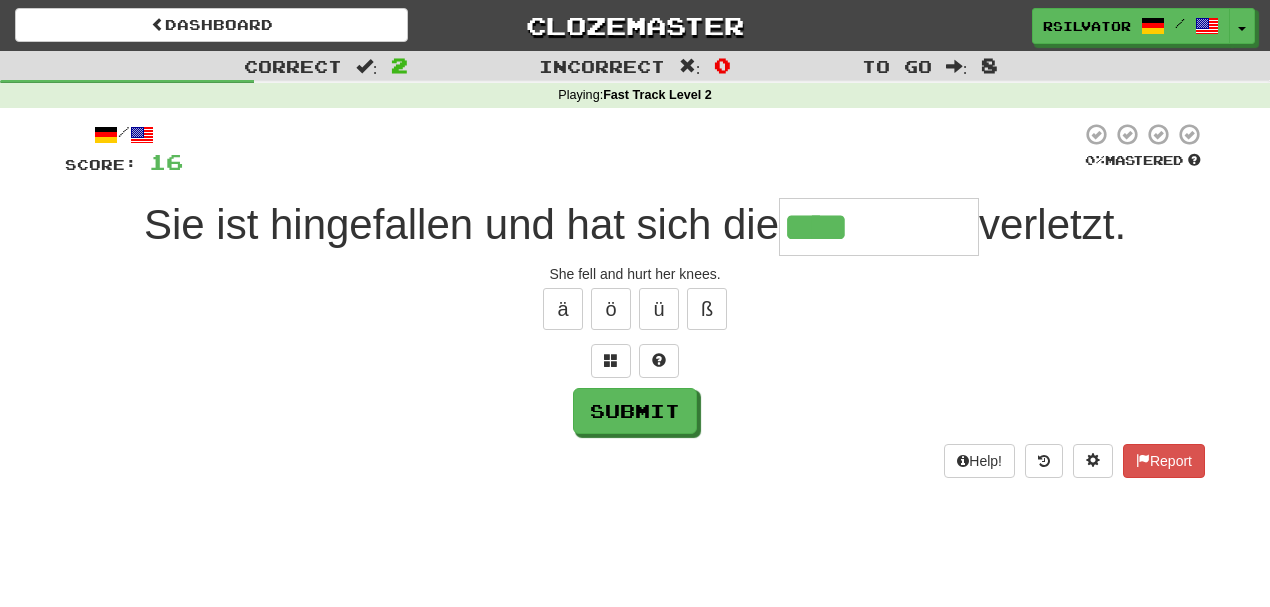 type on "****" 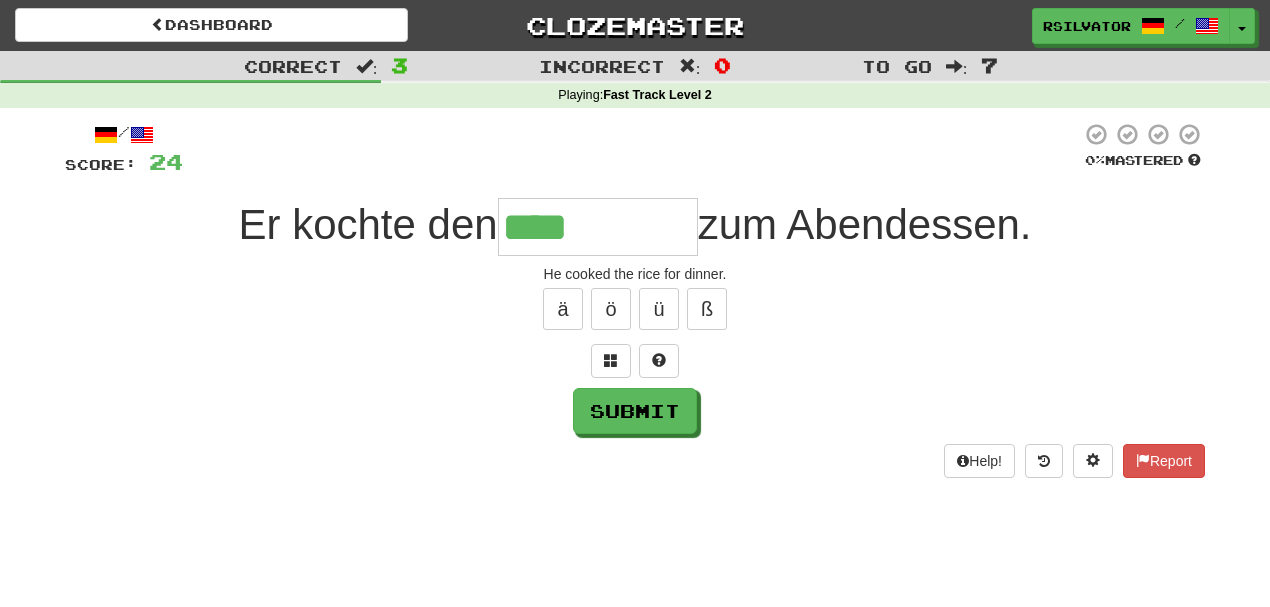 type on "****" 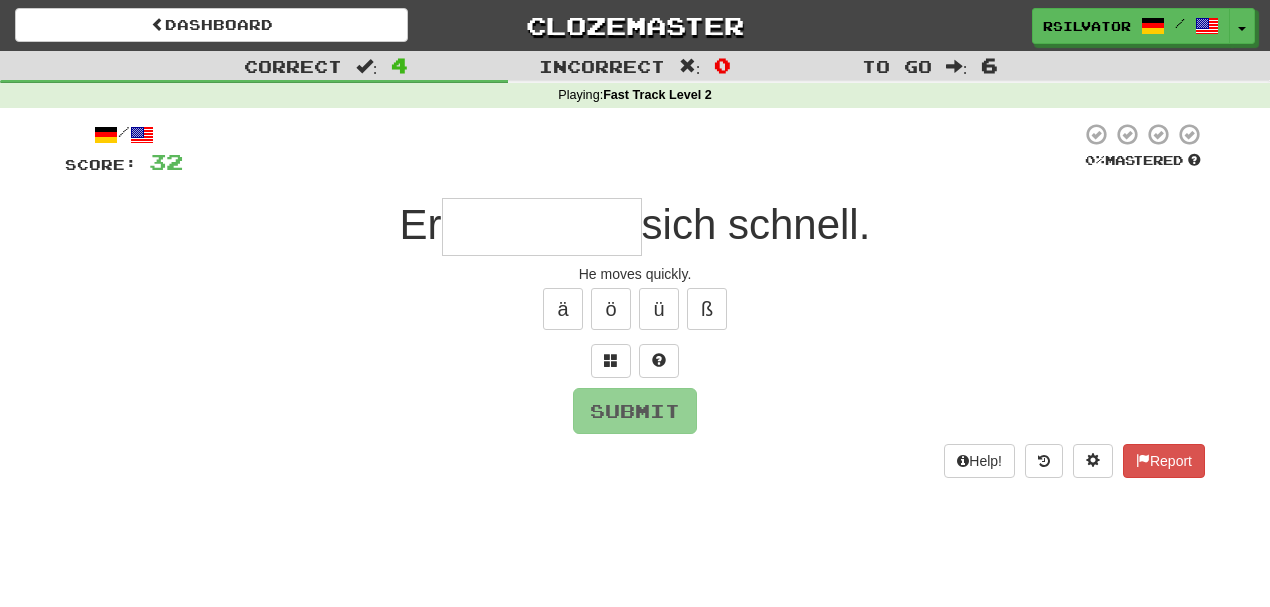type on "*" 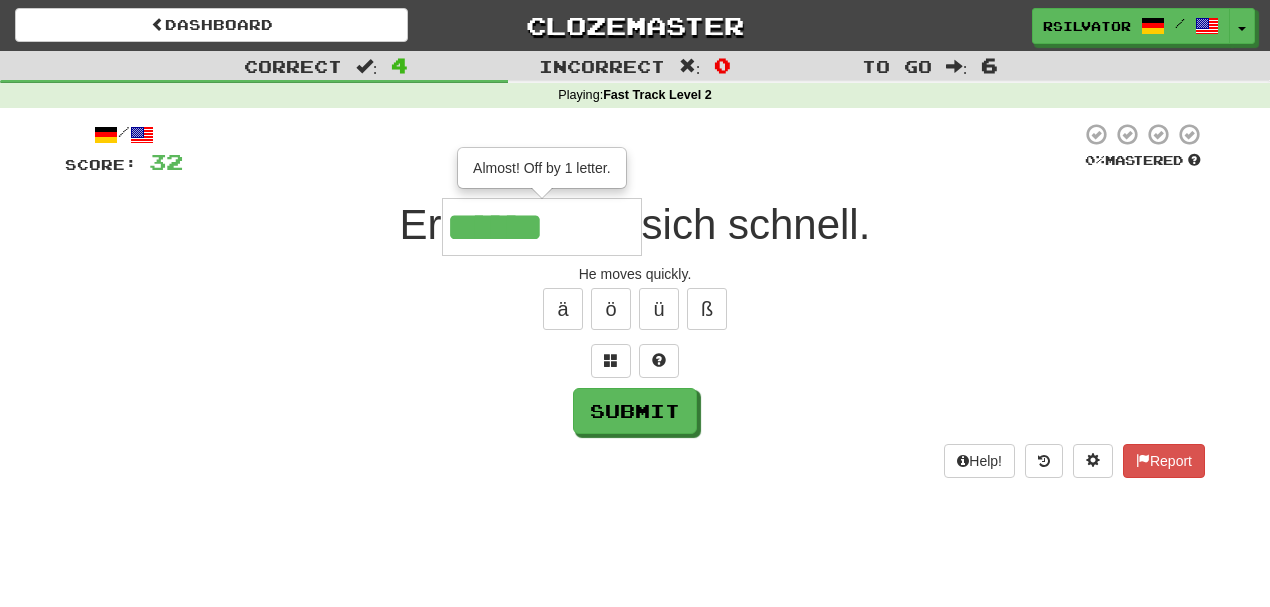 type on "******" 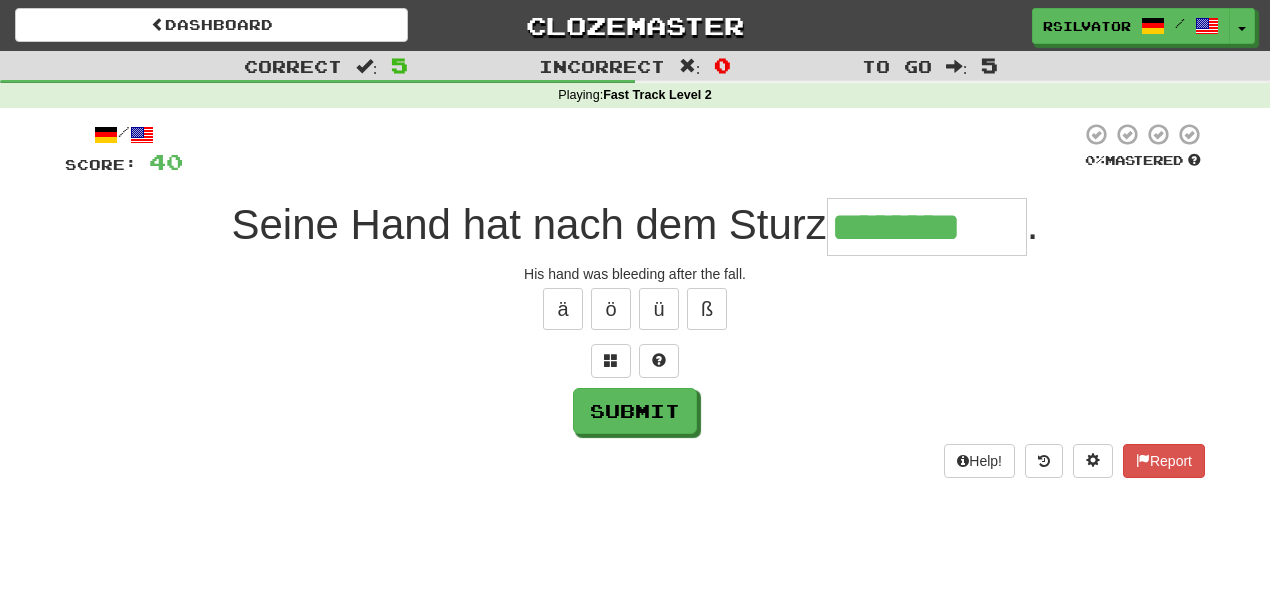 type on "********" 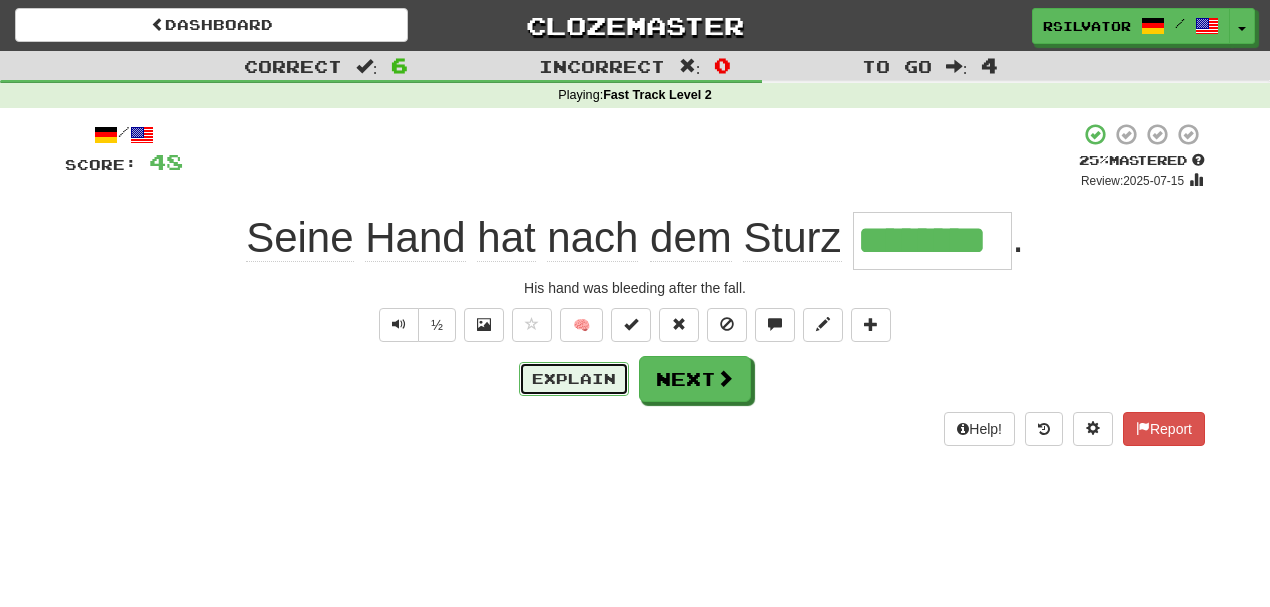 click on "Explain" at bounding box center [574, 379] 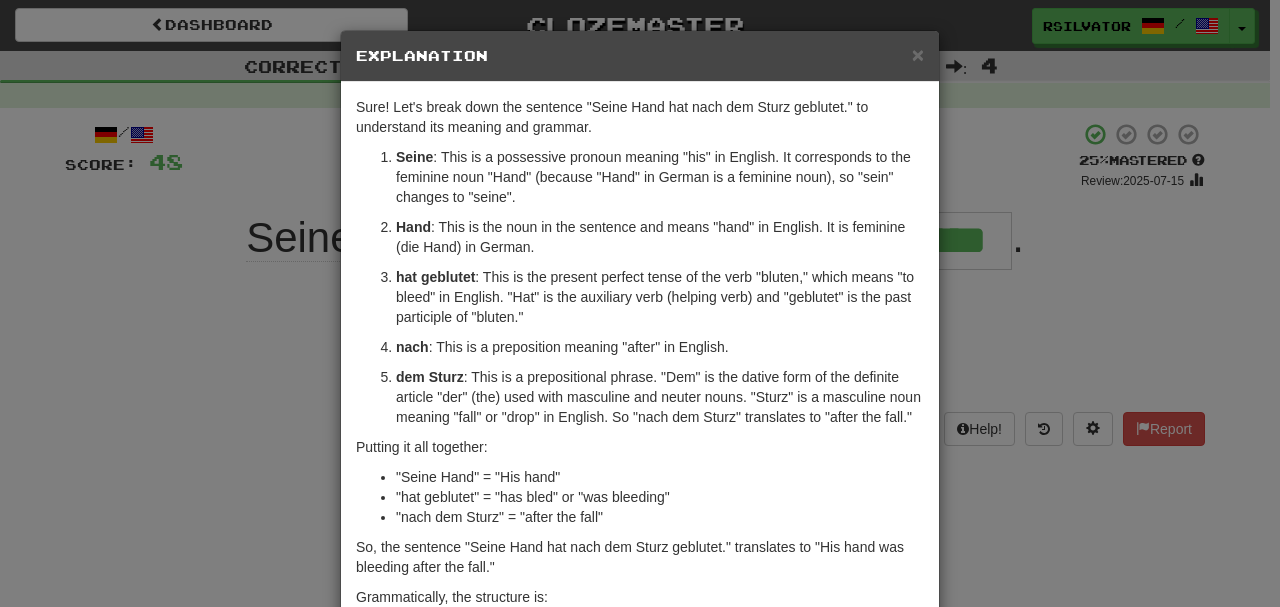 click on "× Explanation Sure! Let's break down the sentence "Seine Hand hat nach dem Sturz geblutet." to understand its meaning and grammar.
Seine : This is a possessive pronoun meaning "his" in English. It corresponds to the feminine noun "Hand" (because "Hand" in German is a feminine noun), so "sein" changes to "seine".
Hand : This is the noun in the sentence and means "hand" in English. It is feminine (die Hand) in German.
hat geblutet : This is the present perfect tense of the verb "bluten," which means "to bleed" in English. "Hat" is the auxiliary verb (helping verb) and "geblutet" is the past participle of "bluten."
nach : This is a preposition meaning "after" in English.
dem Sturz : This is a prepositional phrase. "Dem" is the dative form of the definite article "der" (the) used with masculine and neuter nouns. "Sturz" is a masculine noun meaning "fall" or "drop" in English. So "nach dem Sturz" translates to "after the fall."
Putting it all together:" at bounding box center [640, 303] 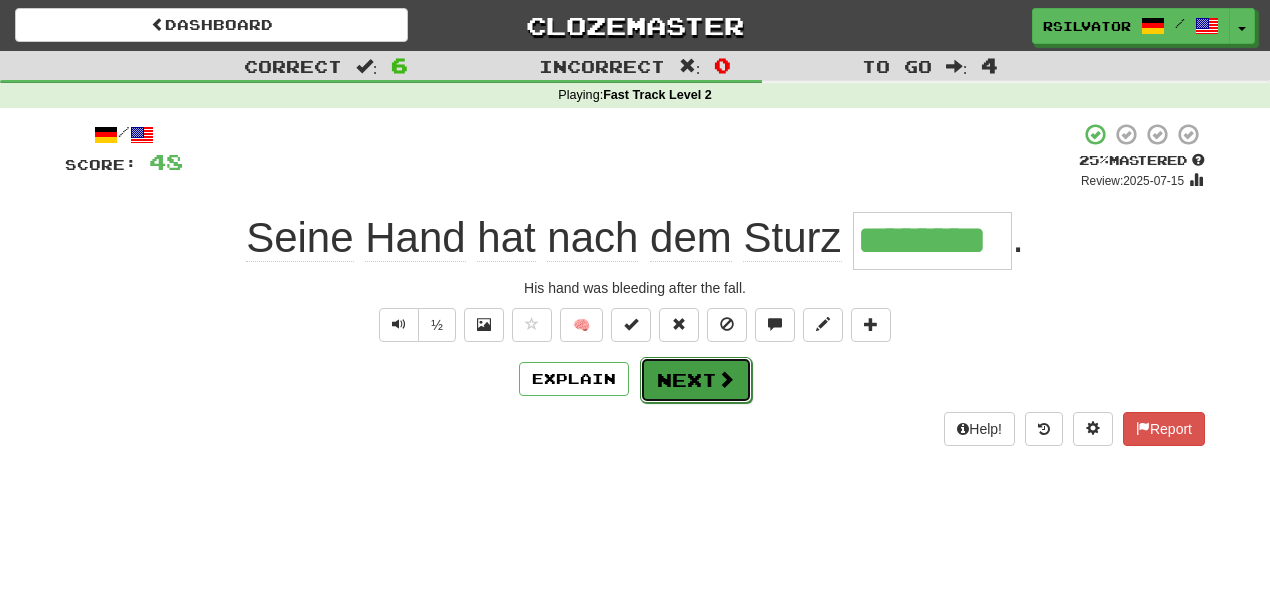 click on "Next" at bounding box center [696, 380] 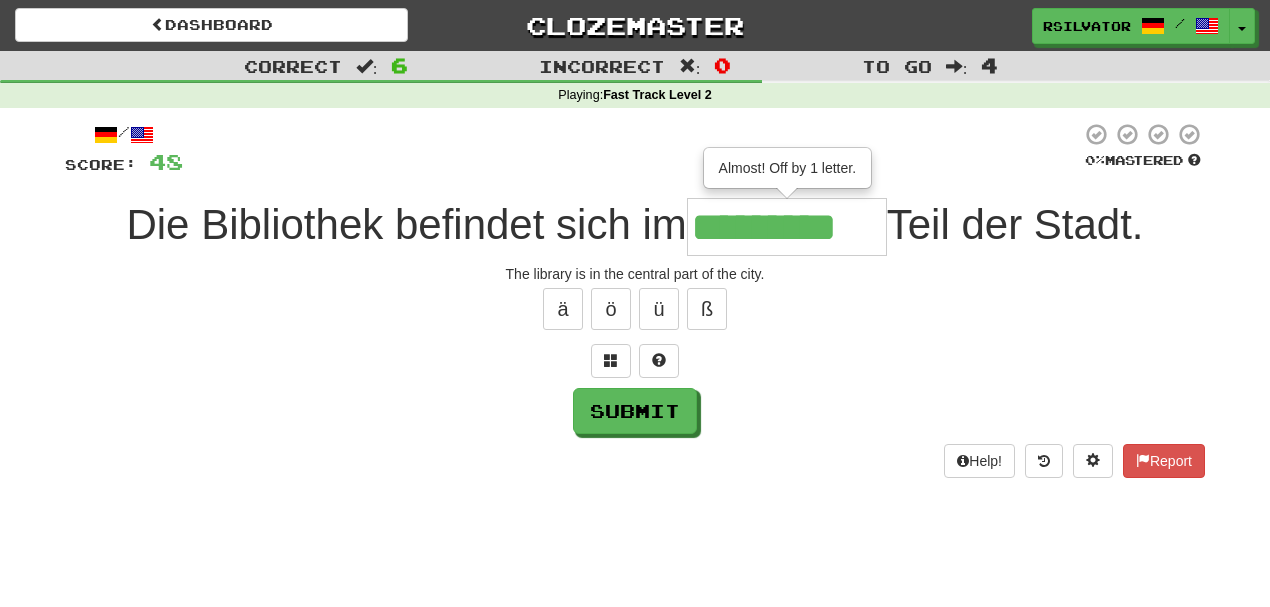 type on "*********" 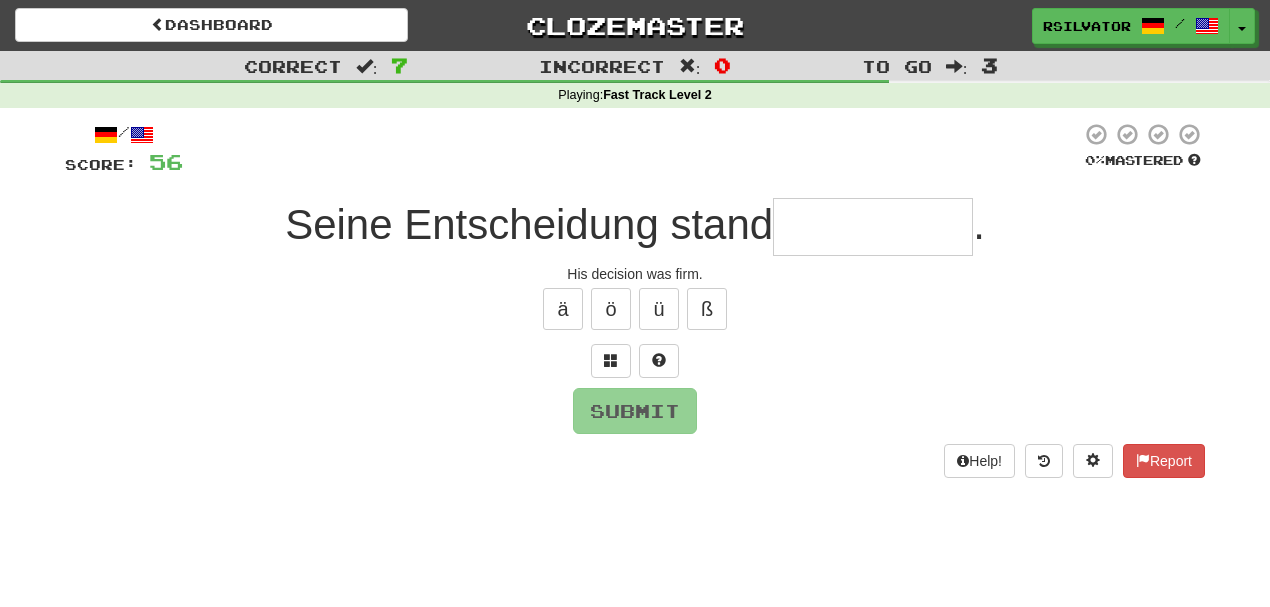type on "*" 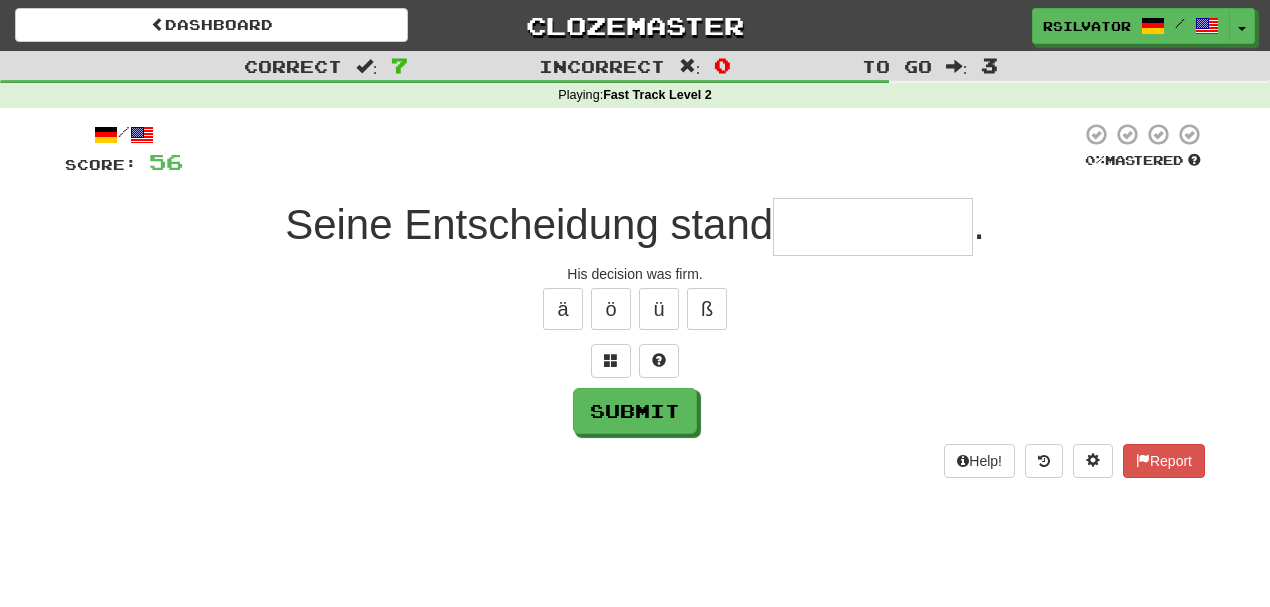 type on "*" 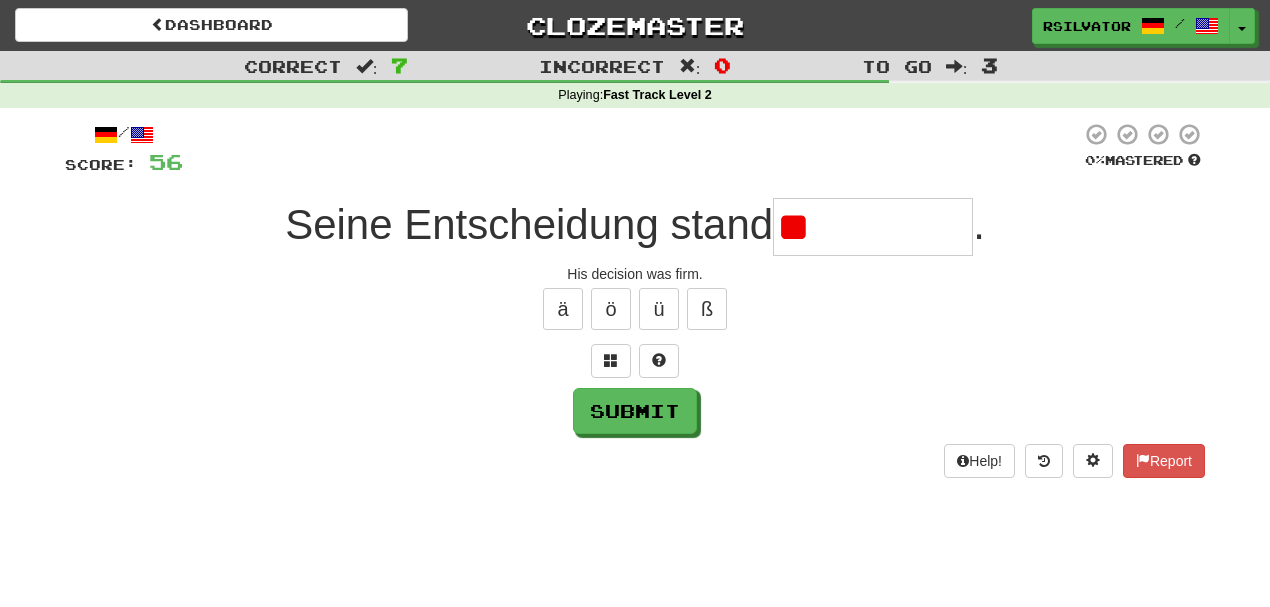 type on "*" 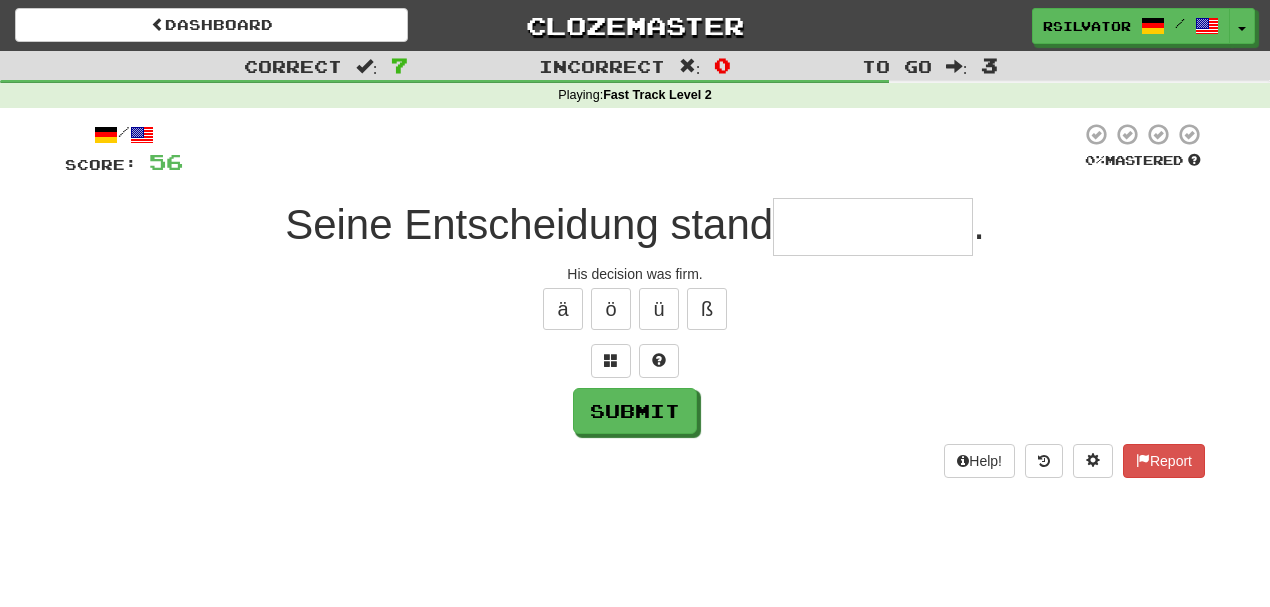 type on "*" 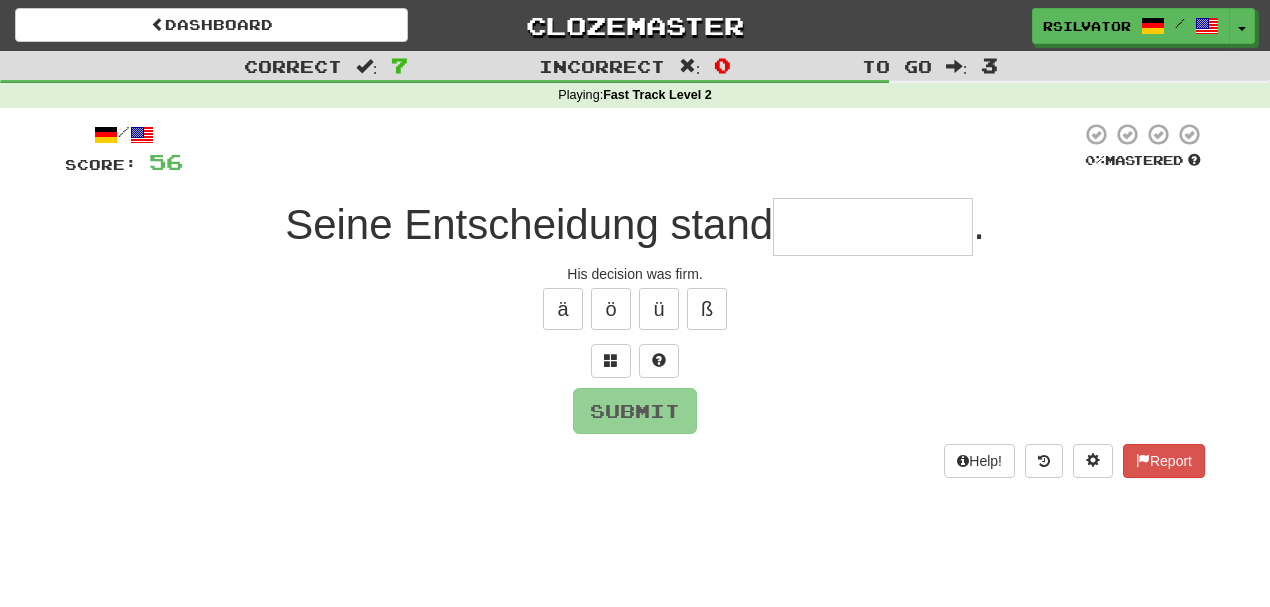 type on "*" 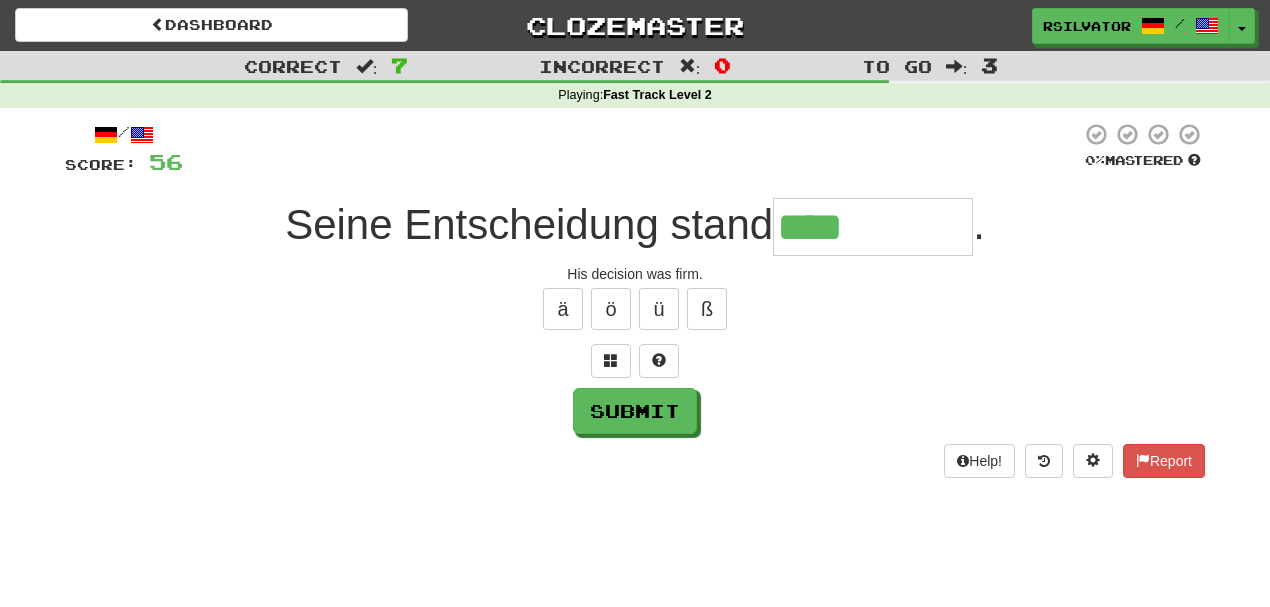 type on "****" 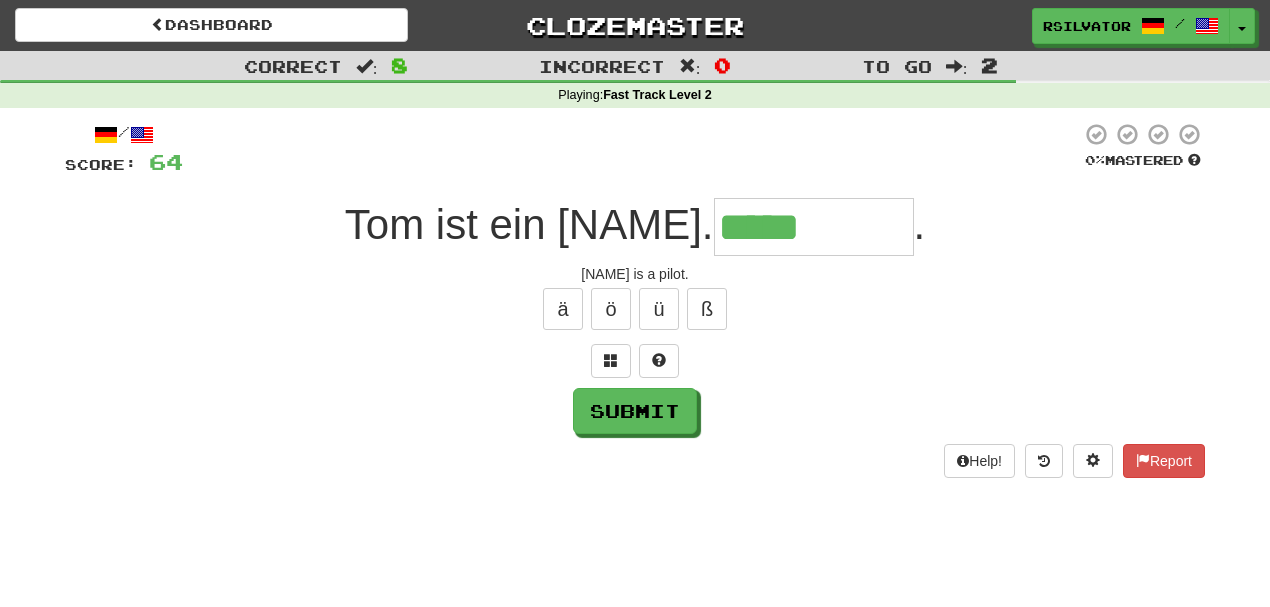 type on "*****" 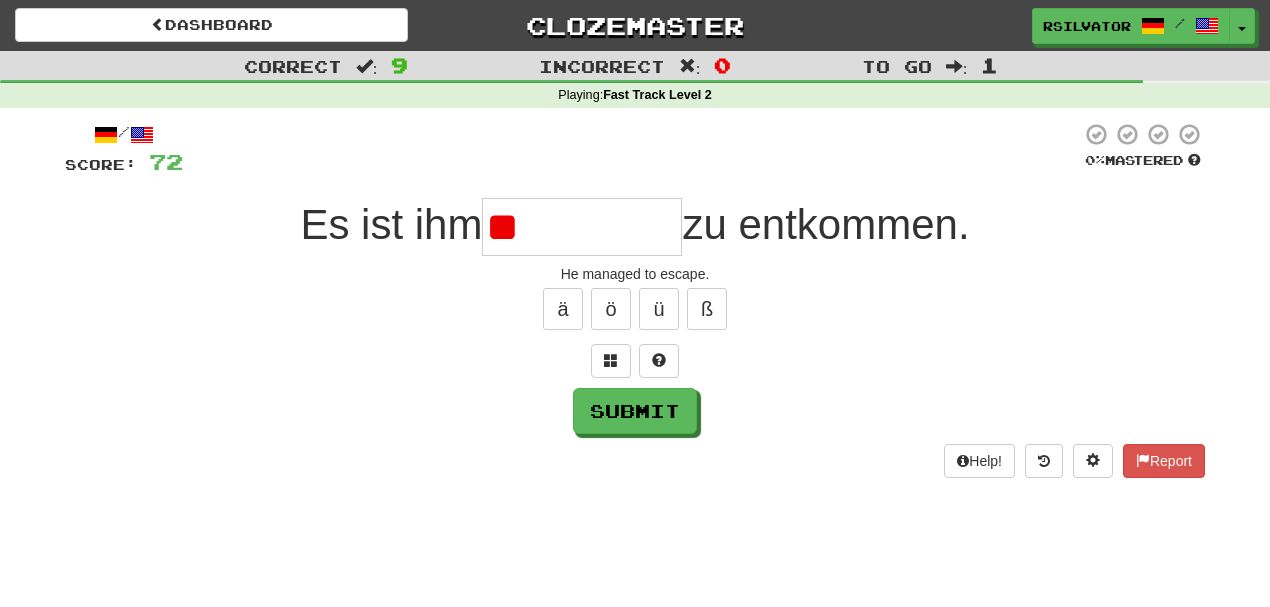 type on "*" 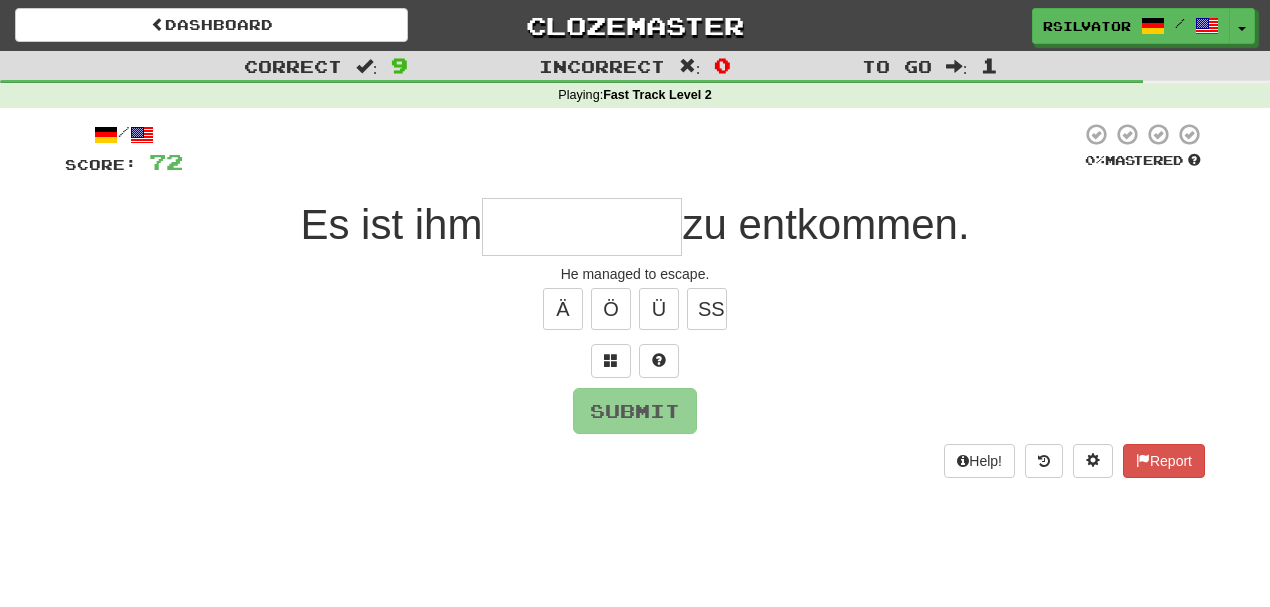 type on "*" 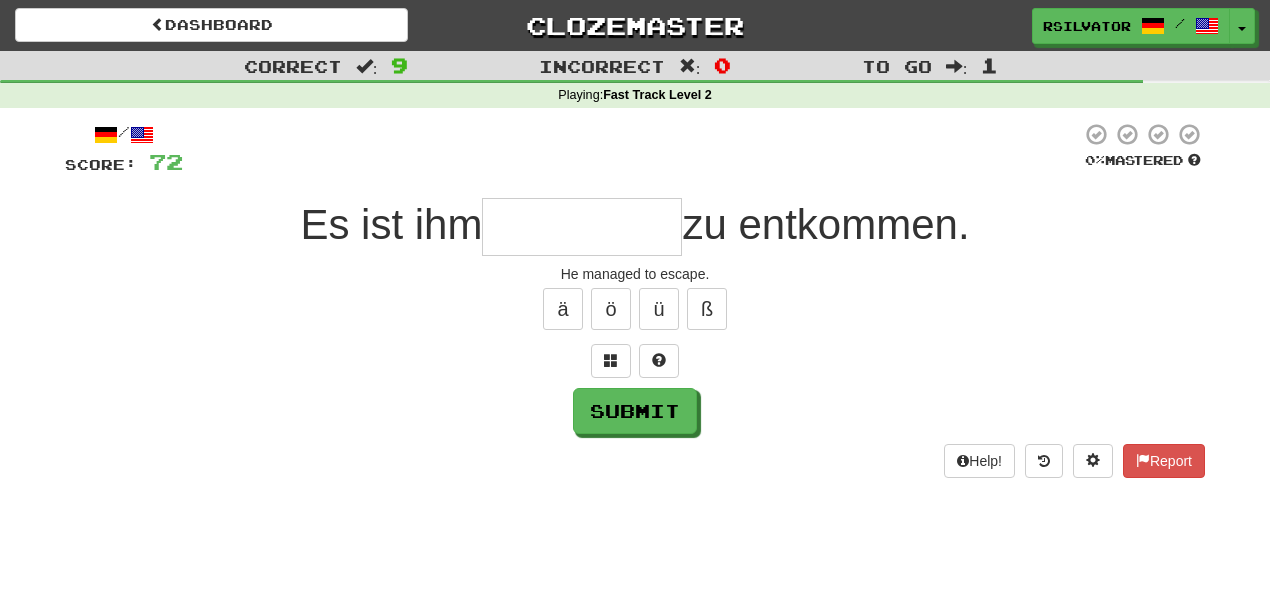 type on "********" 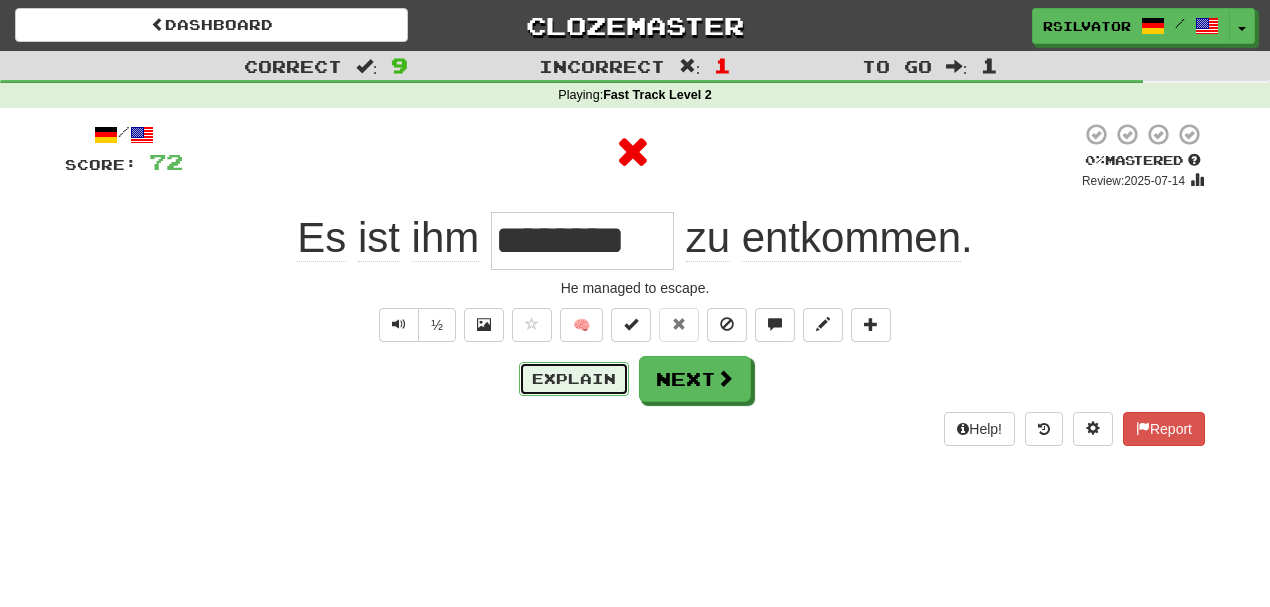 click on "Explain" at bounding box center (574, 379) 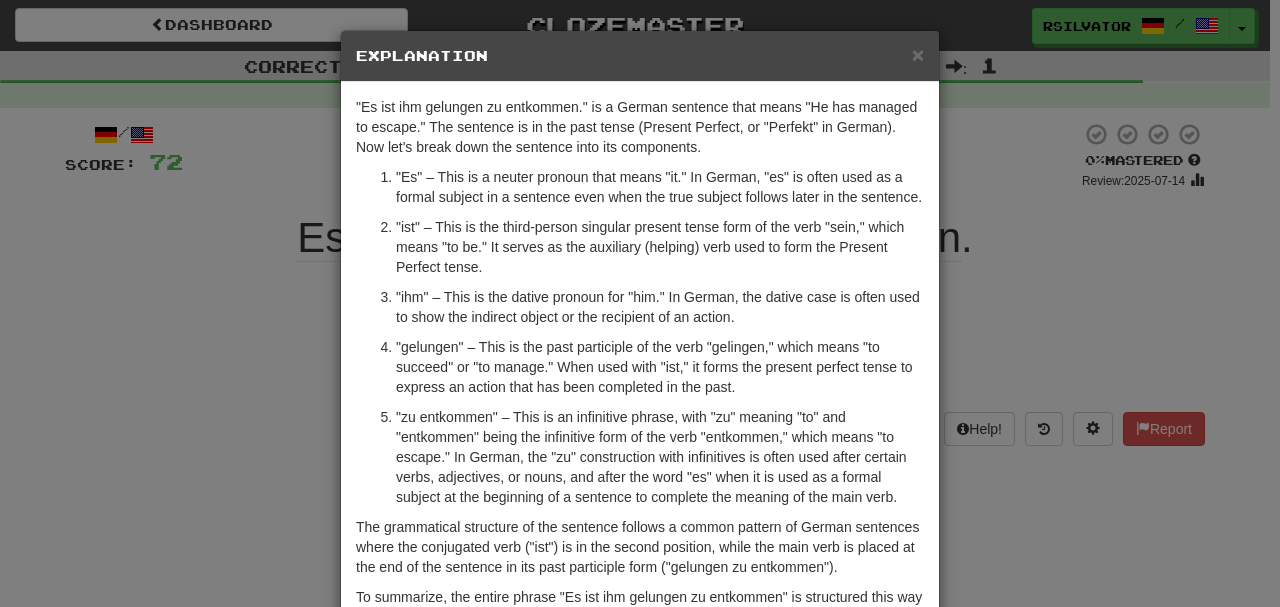 click on ""gelungen" – This is the past participle of the verb "gelingen," which means "to succeed" or "to manage." When used with "ist," it forms the present perfect tense to express an action that has been completed in the past." at bounding box center (660, 367) 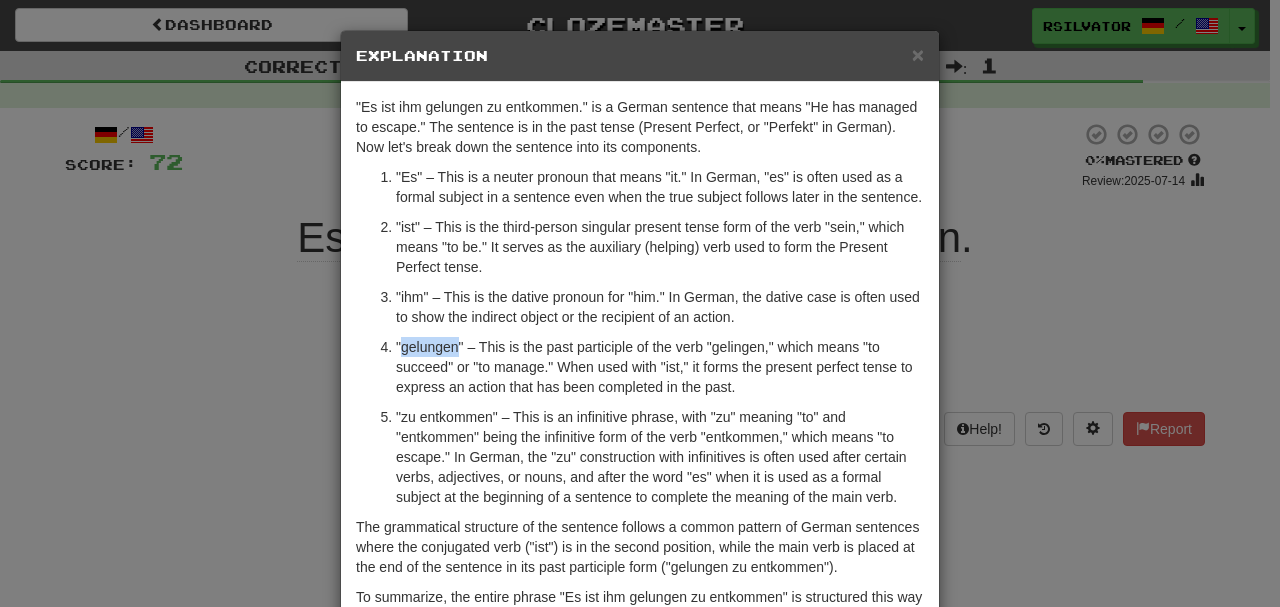 click on ""gelungen" – This is the past participle of the verb "gelingen," which means "to succeed" or "to manage." When used with "ist," it forms the present perfect tense to express an action that has been completed in the past." at bounding box center [660, 367] 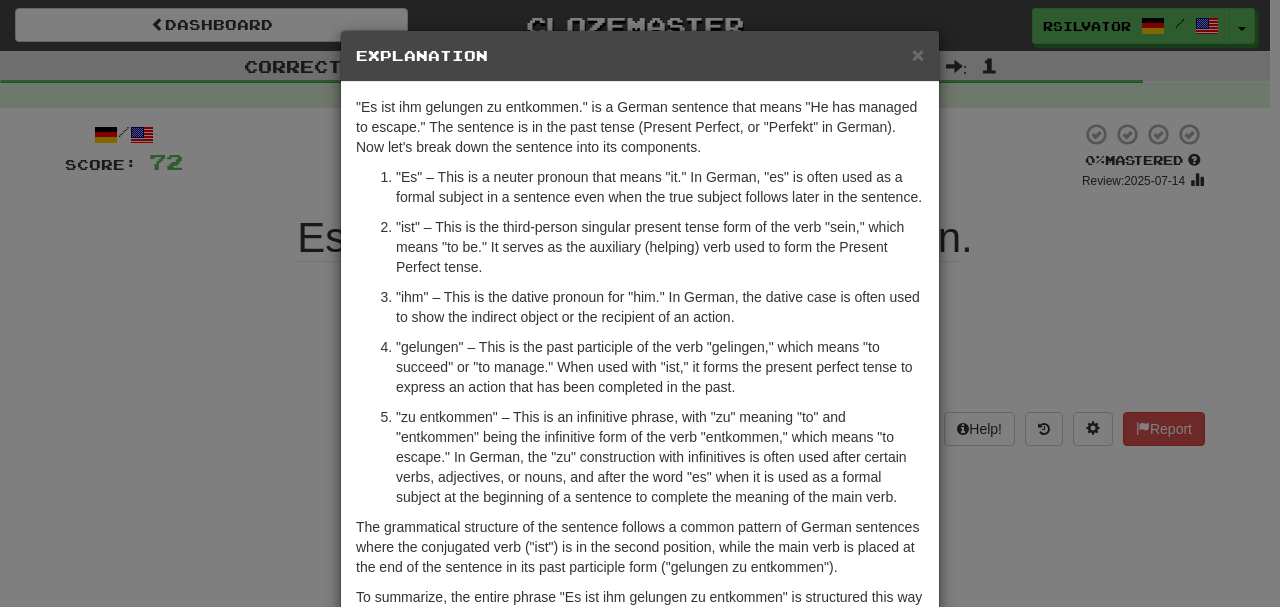click on ""gelungen" – This is the past participle of the verb "gelingen," which means "to succeed" or "to manage." When used with "ist," it forms the present perfect tense to express an action that has been completed in the past." at bounding box center [660, 367] 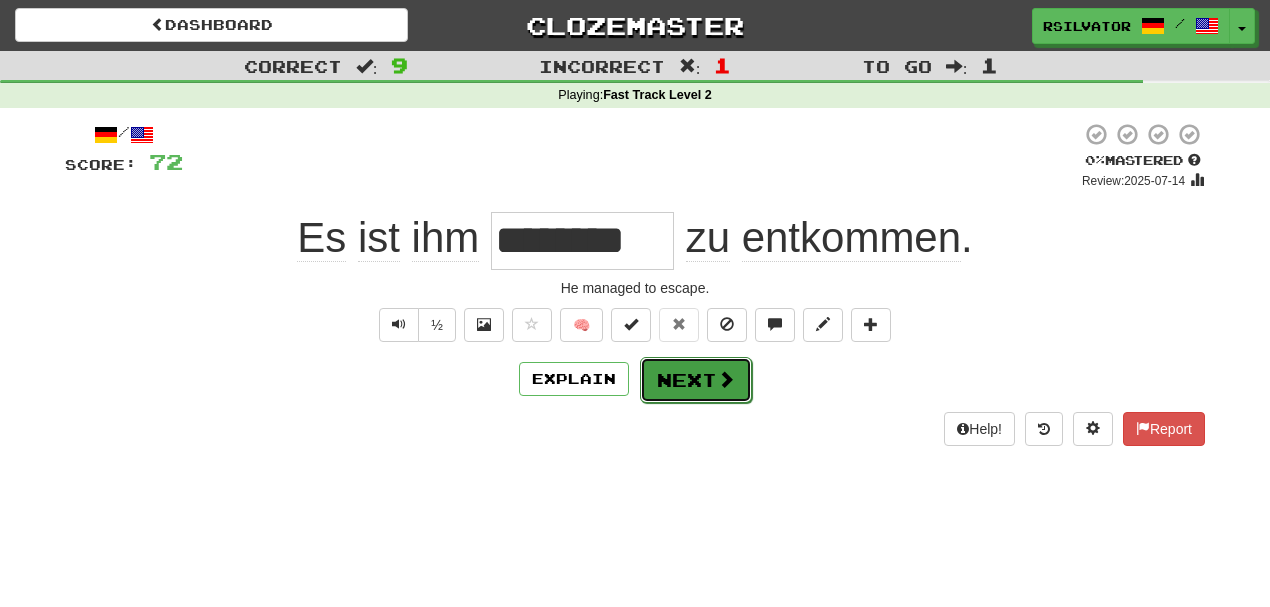 click on "Next" at bounding box center (696, 380) 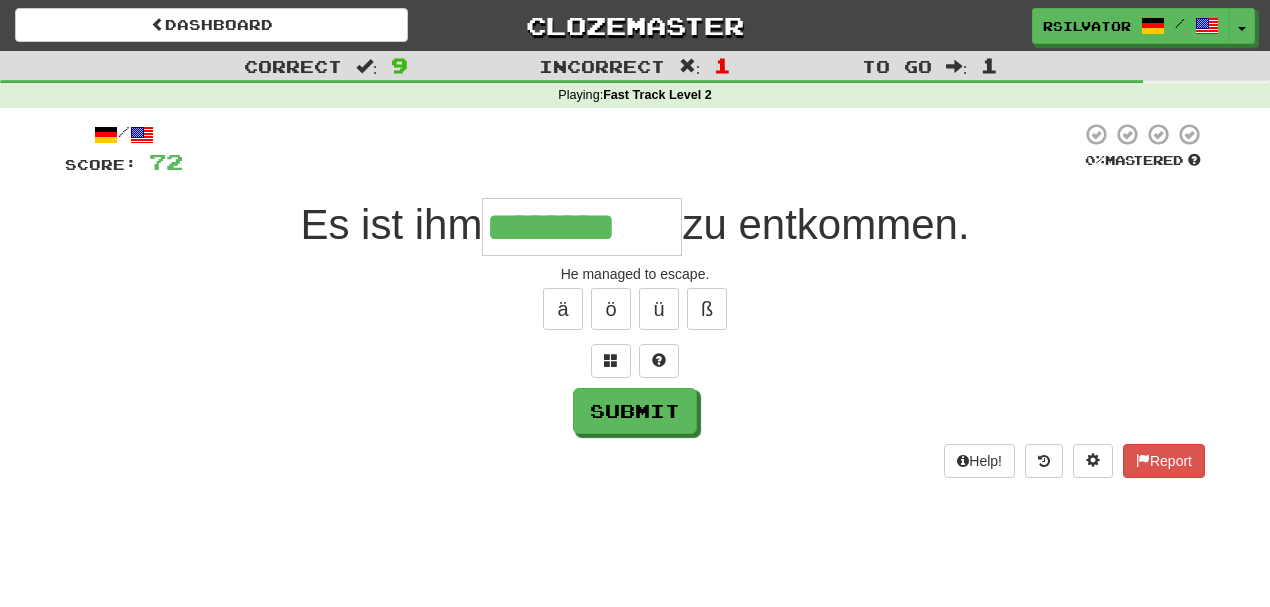 type on "********" 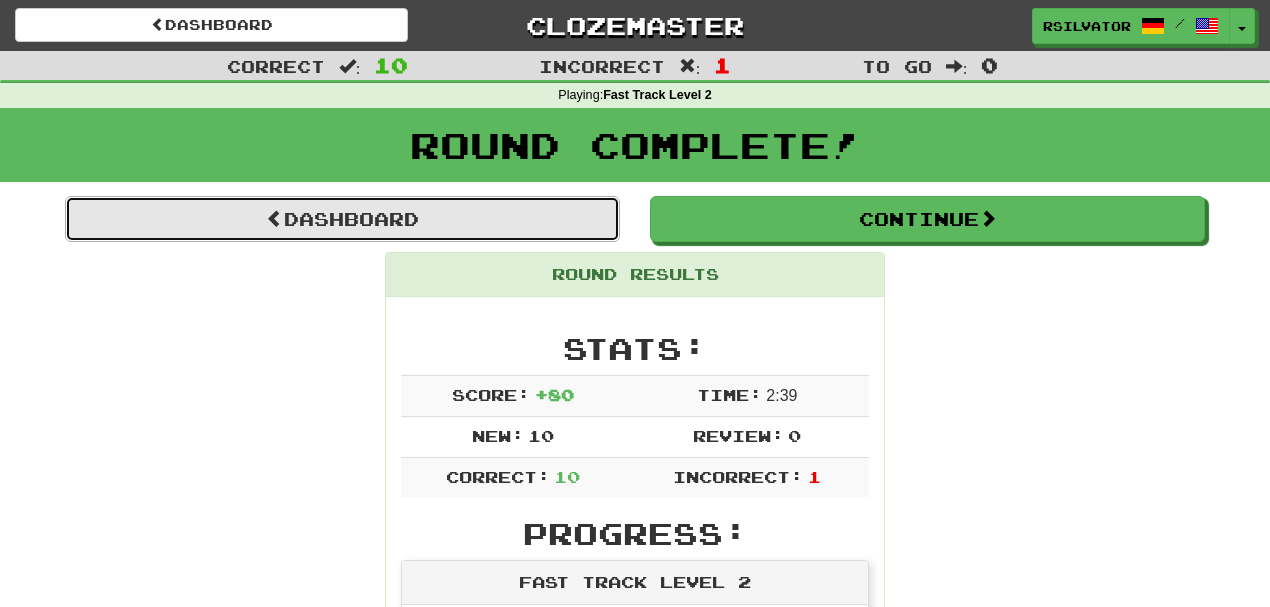 click on "Dashboard" at bounding box center (342, 219) 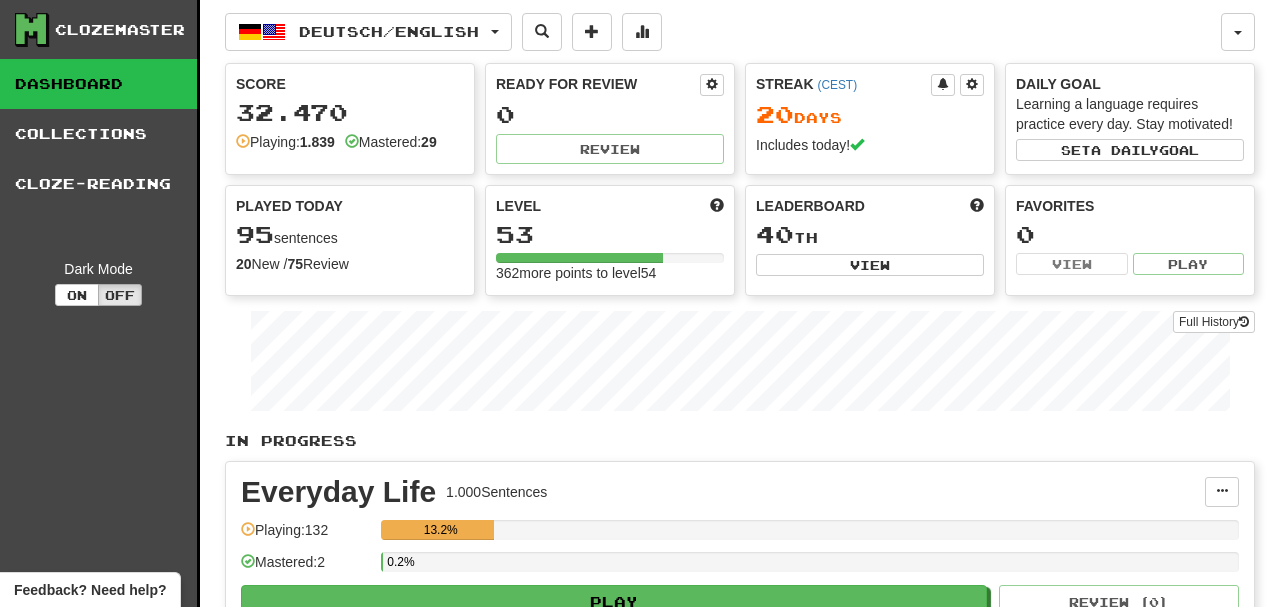scroll, scrollTop: 0, scrollLeft: 0, axis: both 